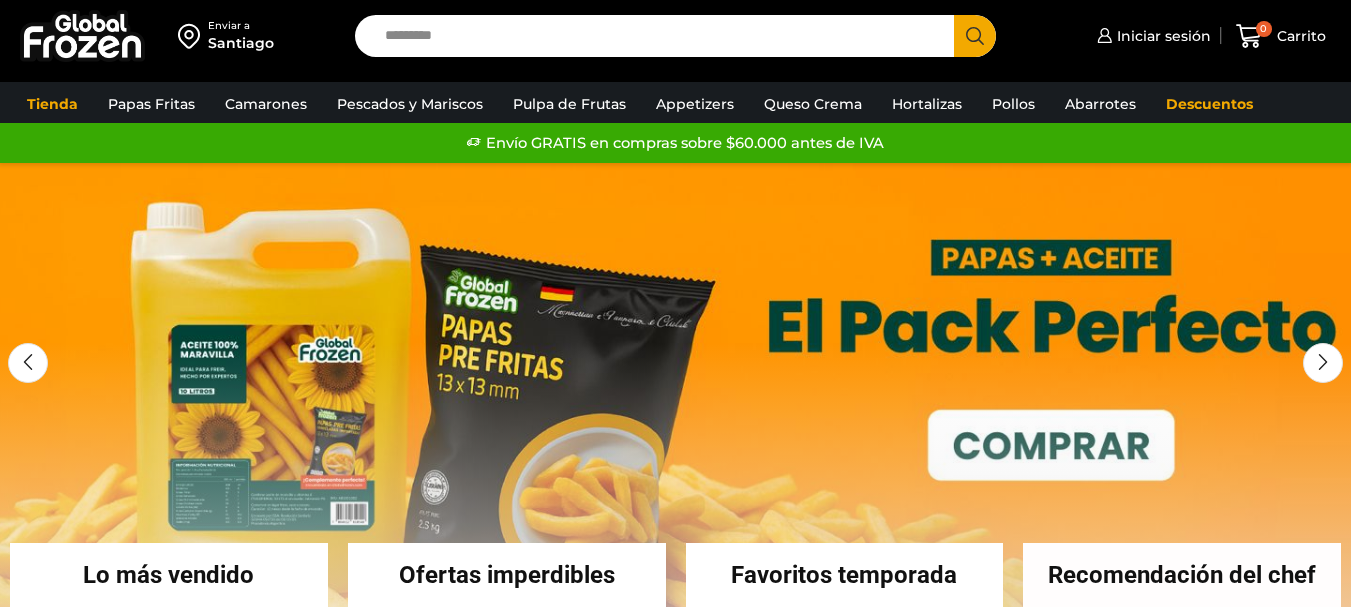 scroll, scrollTop: 0, scrollLeft: 0, axis: both 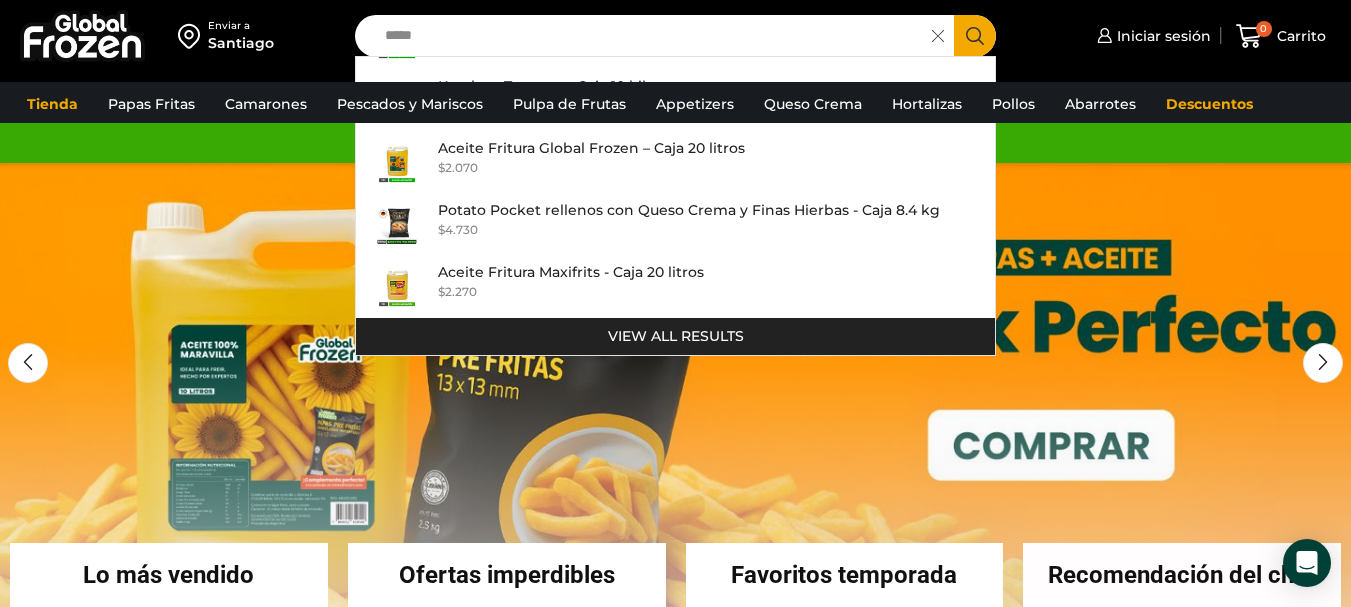 click on "Envío GRATIS en compras sobre $60.000 antes de IVA
Envío GRATIS en compras sobre $60.000 antes de IVA
Envío GRATIS en compras sobre $60.000 antes de IVA" at bounding box center (675, 143) 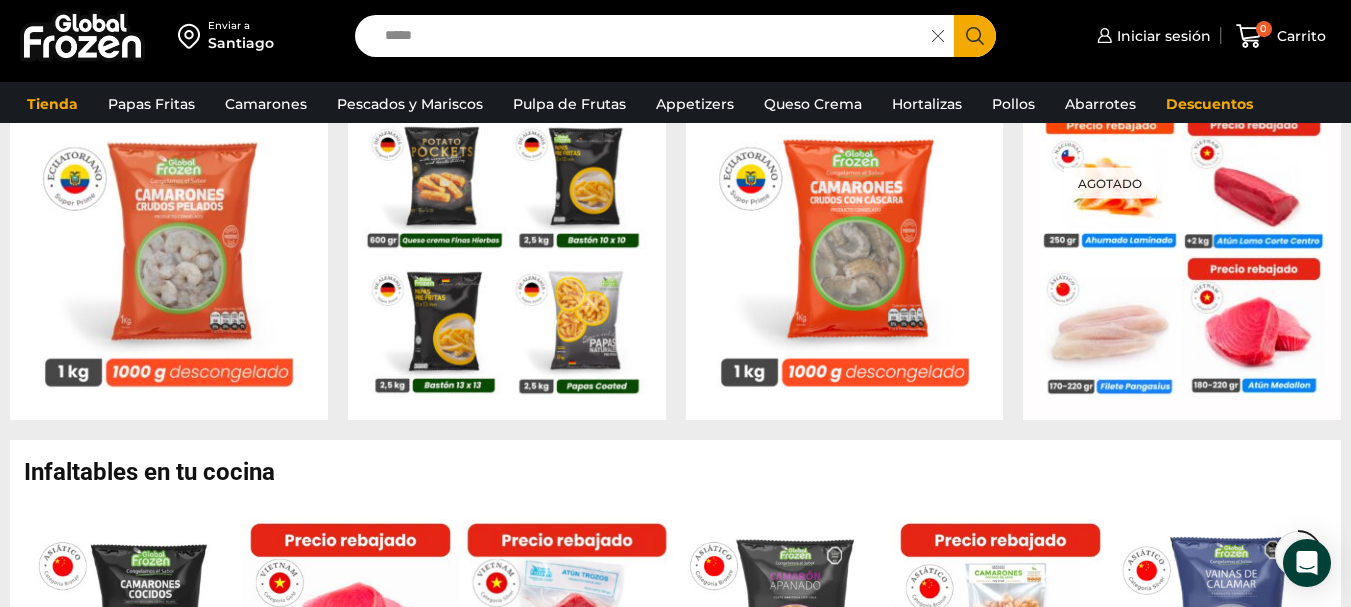 scroll, scrollTop: 700, scrollLeft: 0, axis: vertical 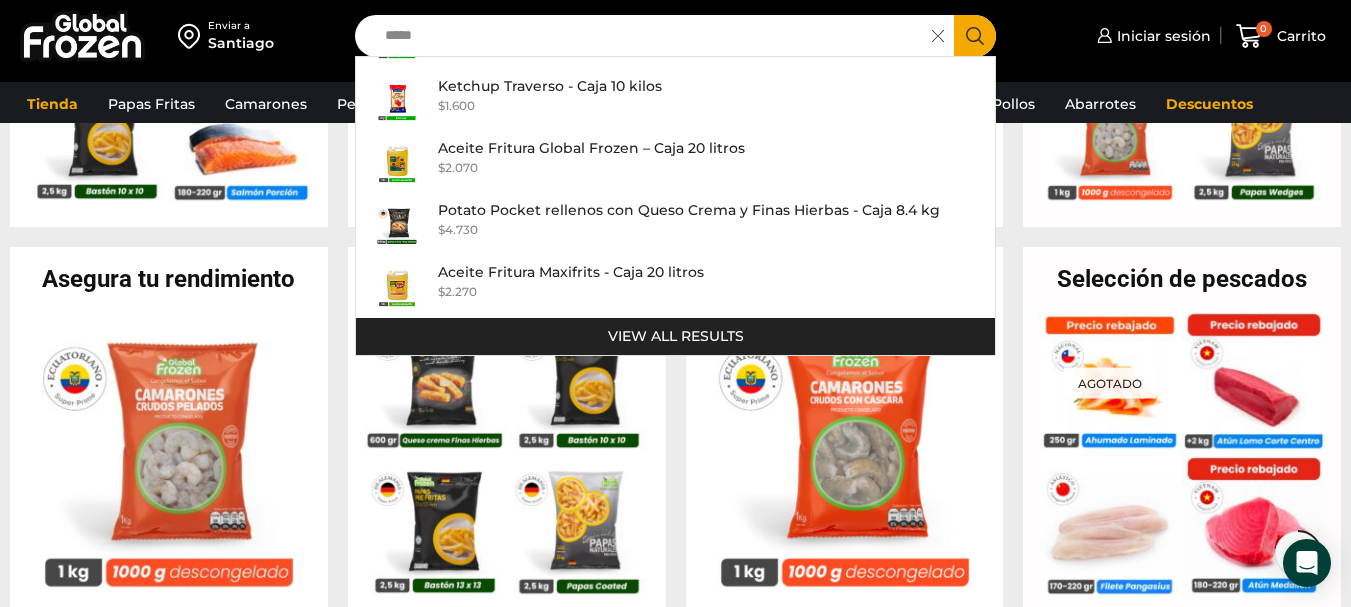 click on "*****" at bounding box center [648, 36] 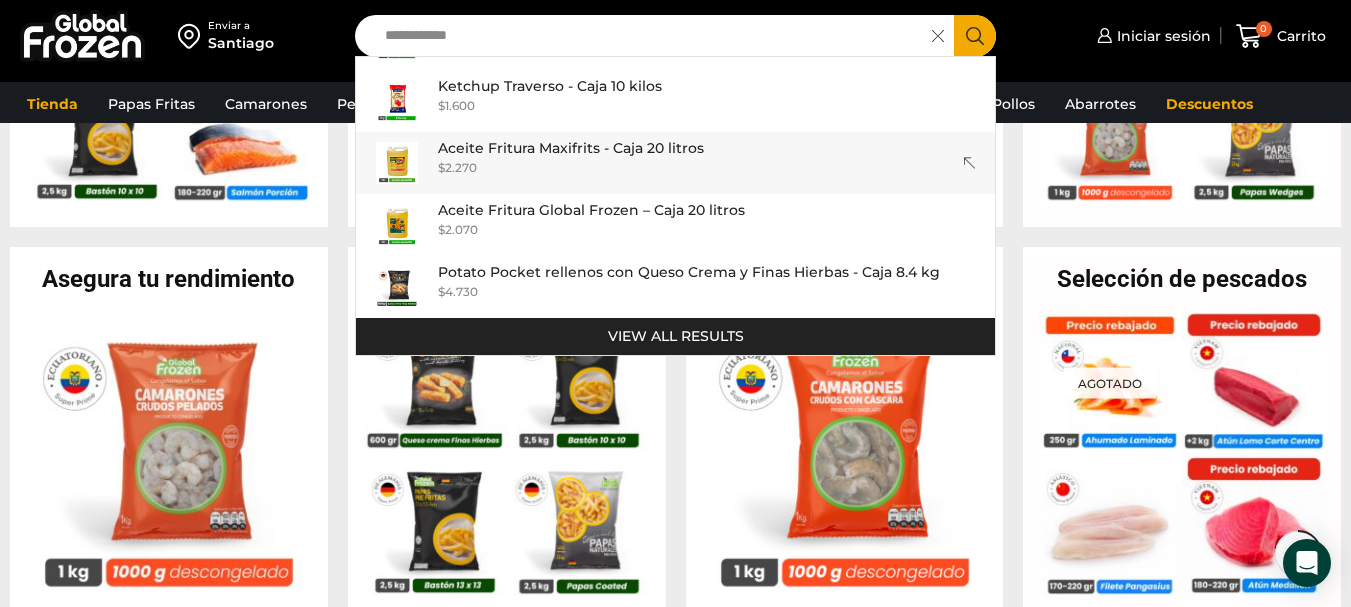 scroll, scrollTop: 800, scrollLeft: 0, axis: vertical 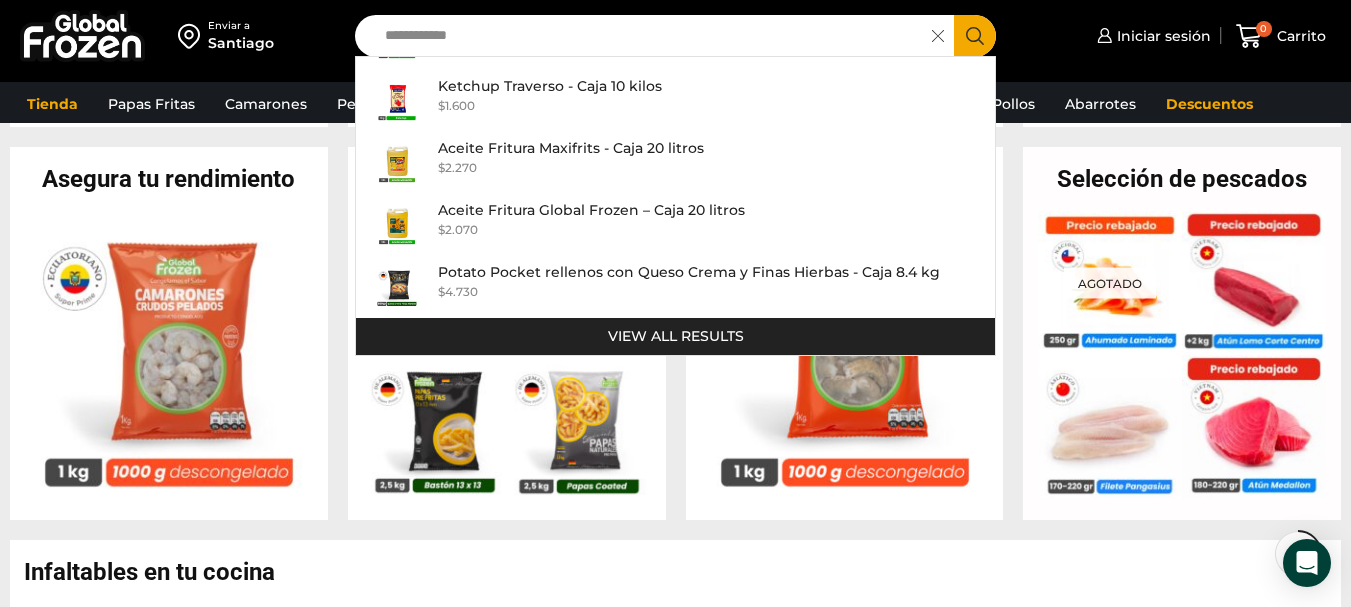 click on "**********" at bounding box center [648, 36] 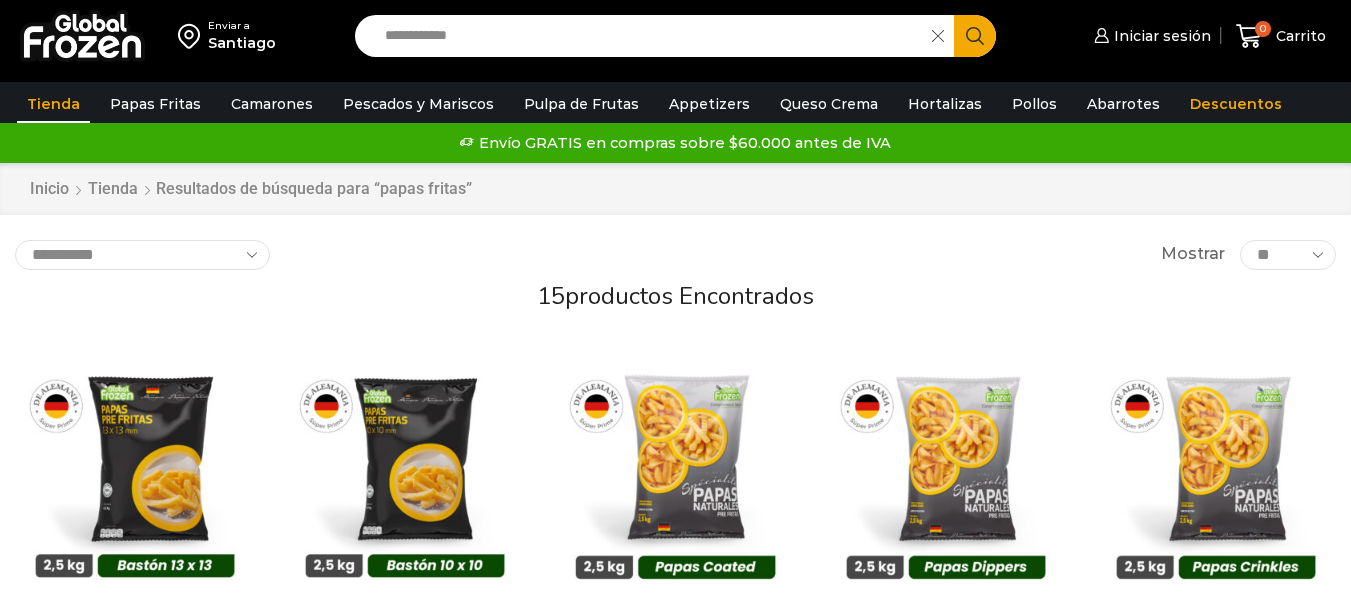 scroll, scrollTop: 0, scrollLeft: 0, axis: both 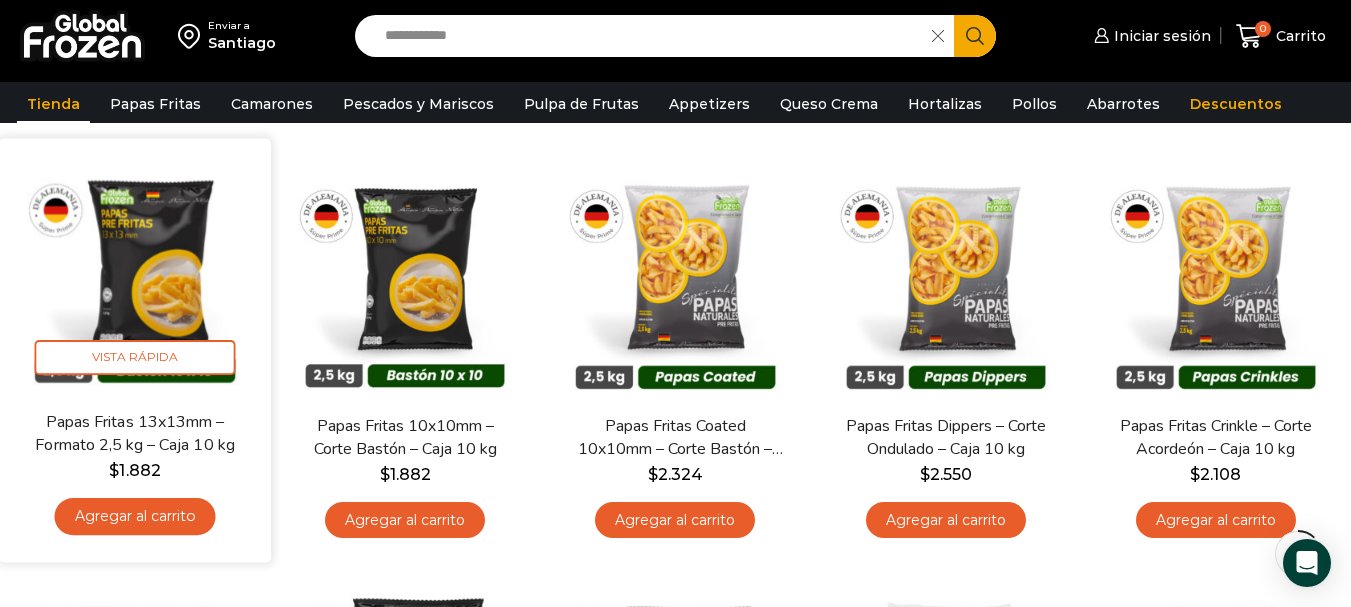 click at bounding box center (135, 274) 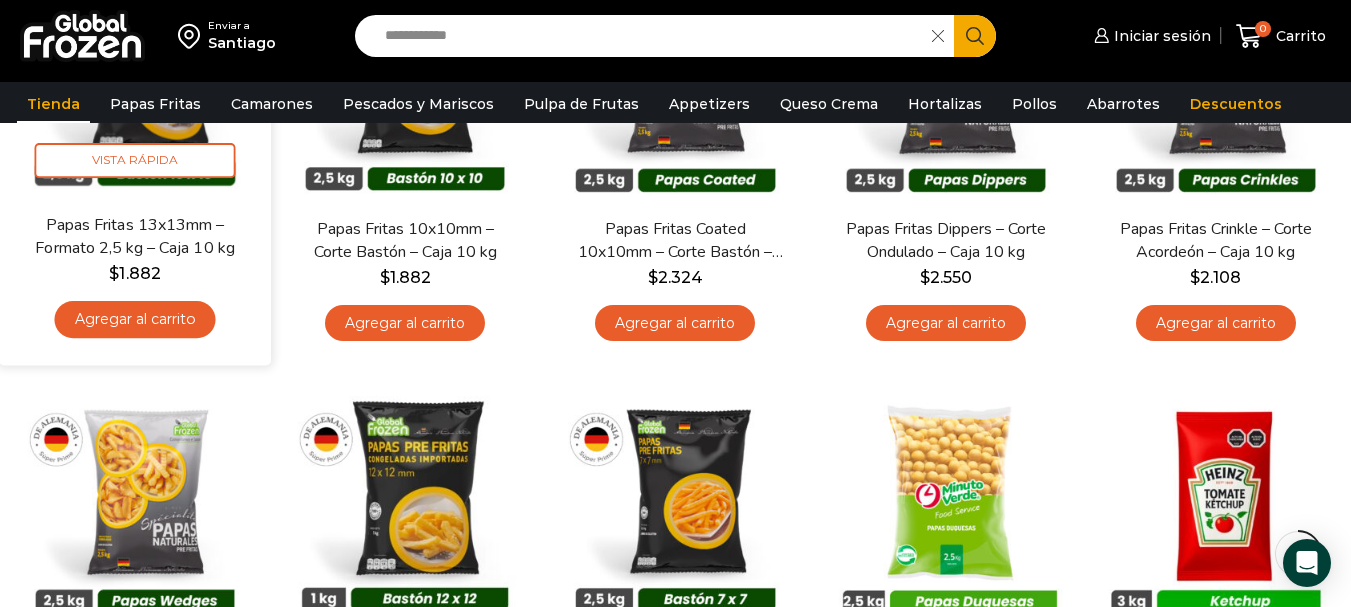 scroll, scrollTop: 400, scrollLeft: 0, axis: vertical 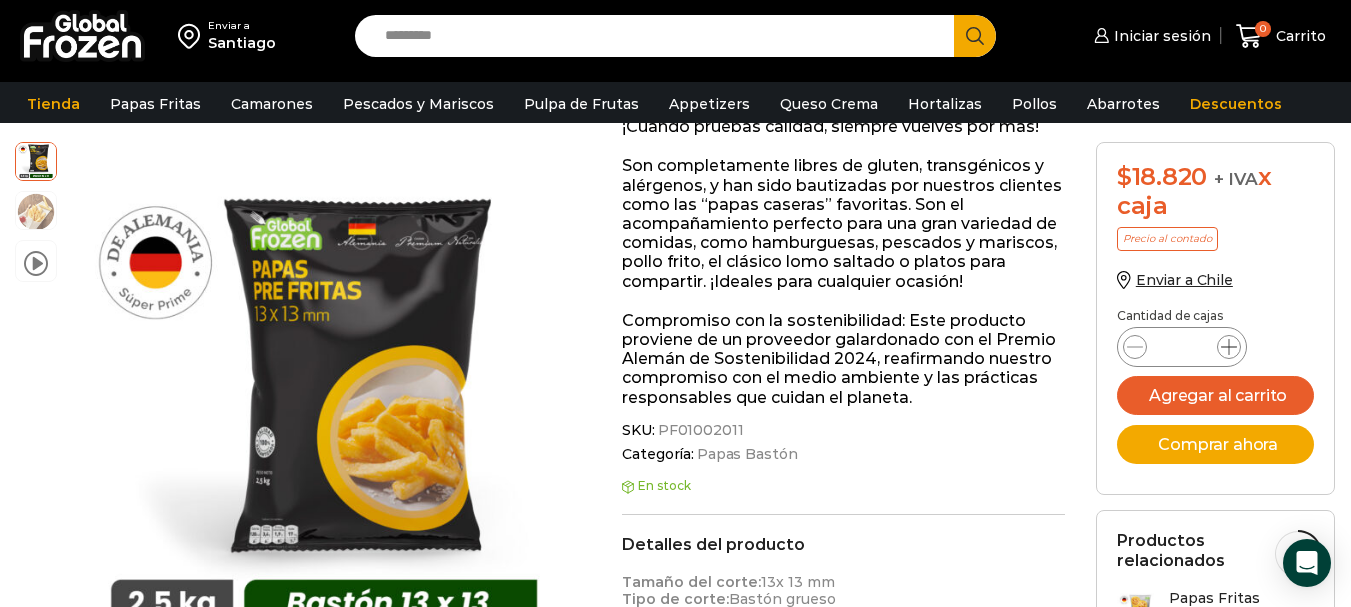 click 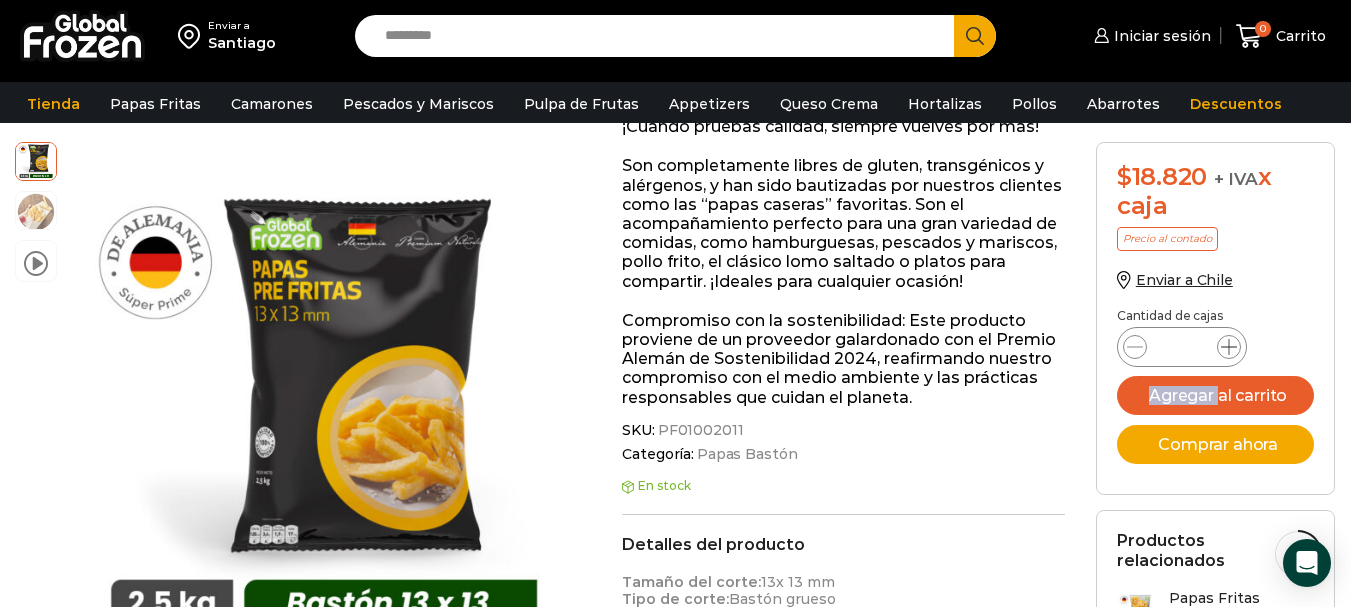 click 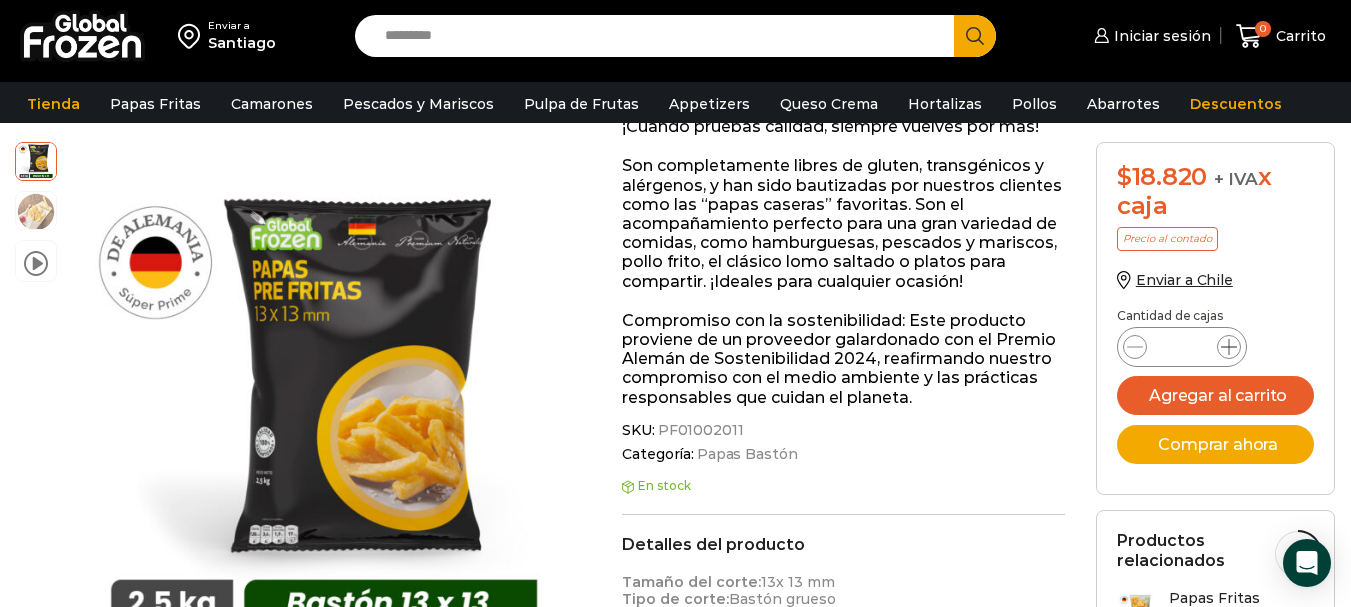 click 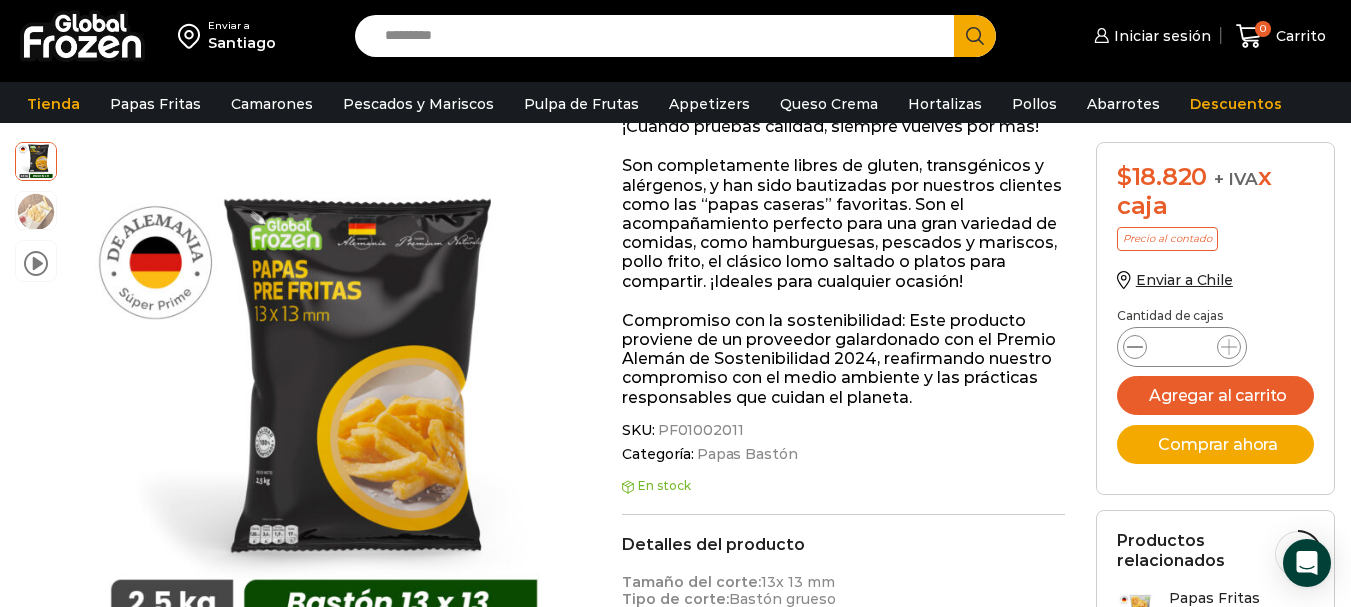 click 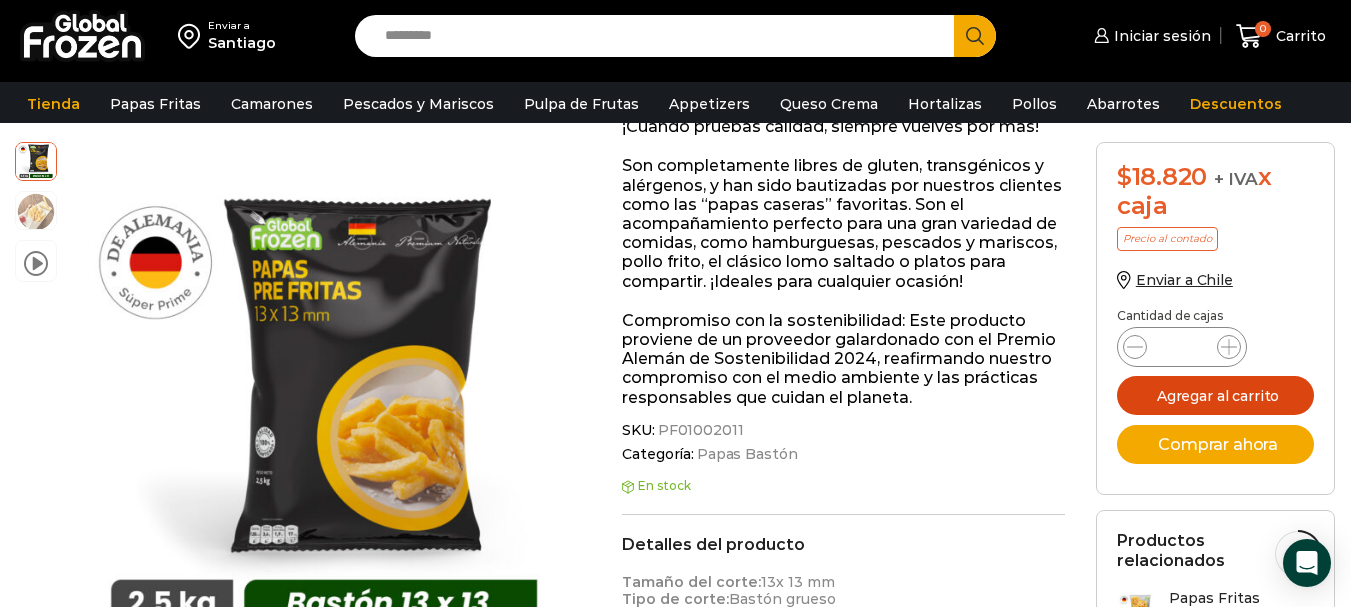 click on "Agregar al carrito" at bounding box center (1216, 395) 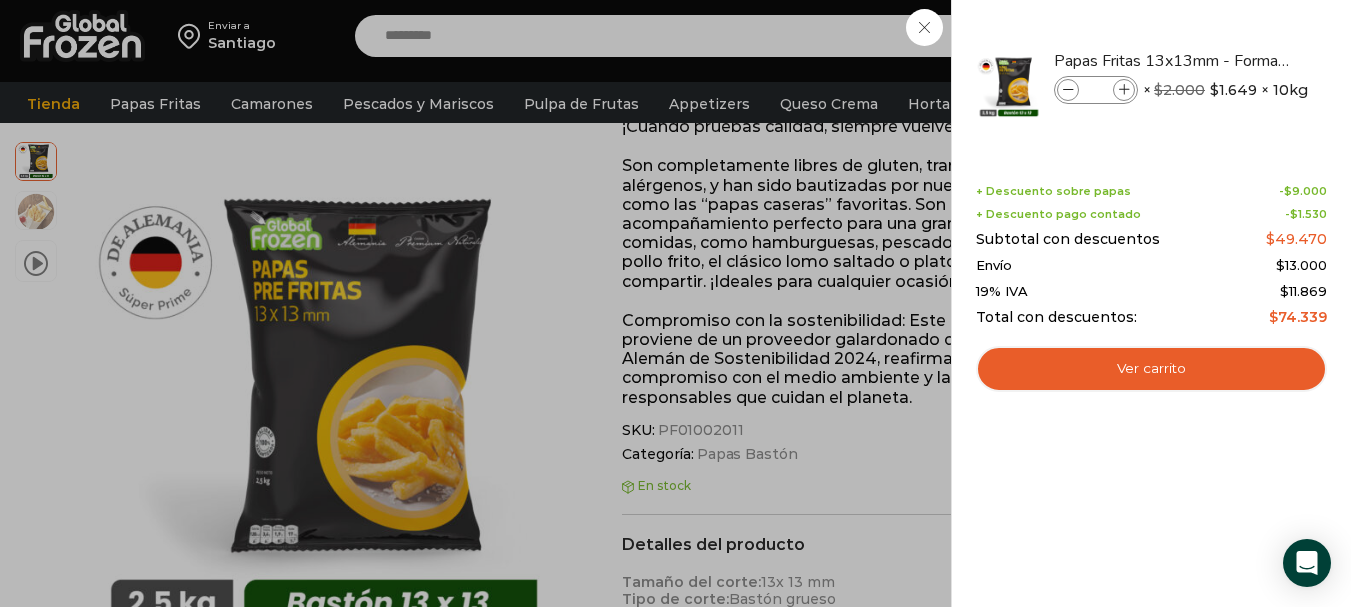 click on "3
Carrito
3
3
Shopping Cart
*" at bounding box center [1281, 36] 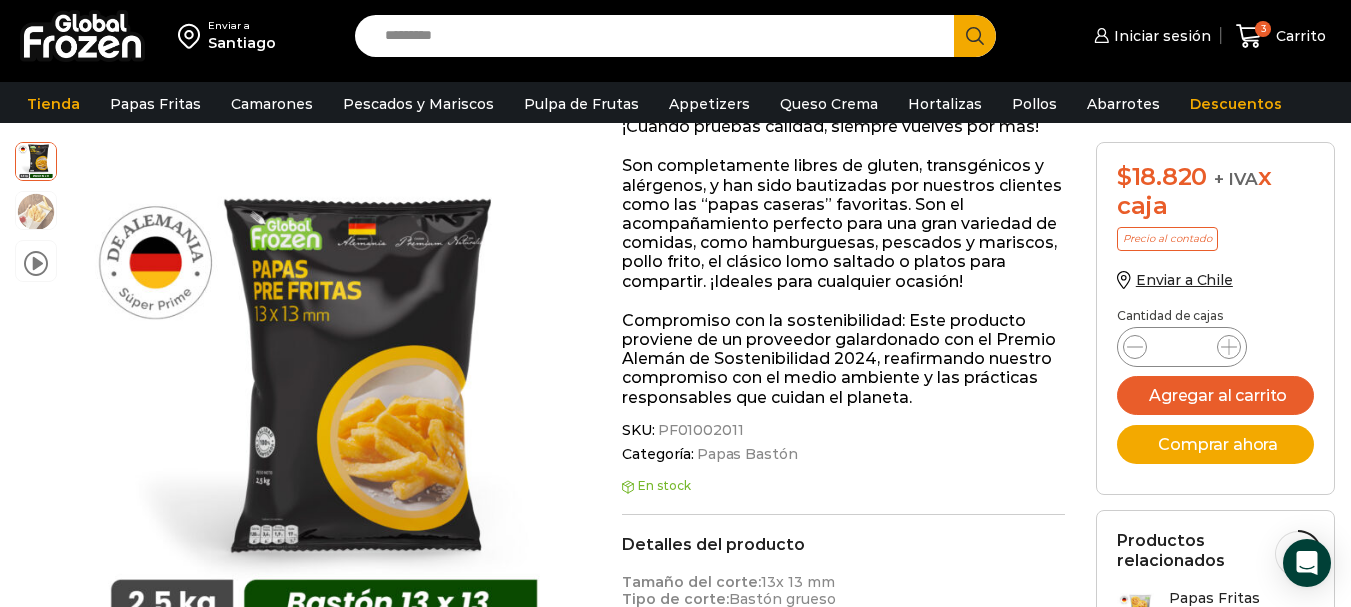 click on "Search input" at bounding box center (659, 36) 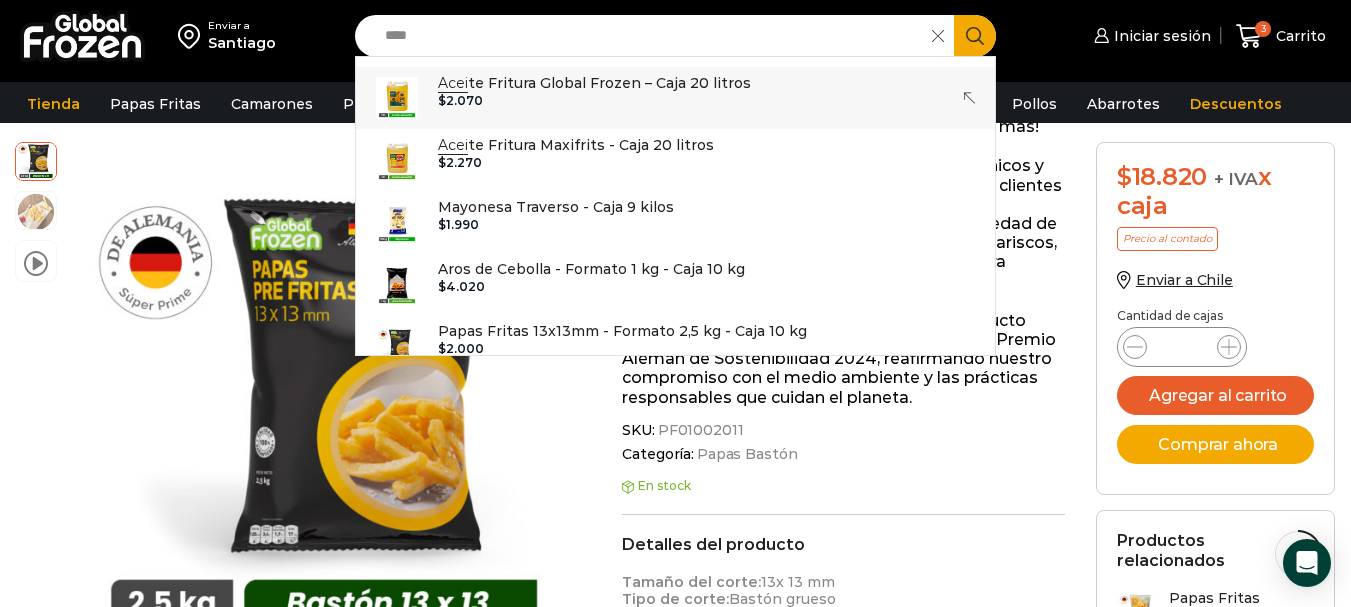 click on "Enviar a
Santiago
Search input
****
Search
Acei te Fritura Global Frozen – Caja 20 litros
In stock
$ 2.070 Acei te Fritura Maxifrits - Caja 20 litros
In stock
$ 2.270 Mayonesa Traverso - Caja 9 kilos
In stock
$ 1.990 Aros de Cebolla - Formato 1 kg - Caja 10 kg
Out of stock
$ 4.020
In stock" at bounding box center (675, -414) 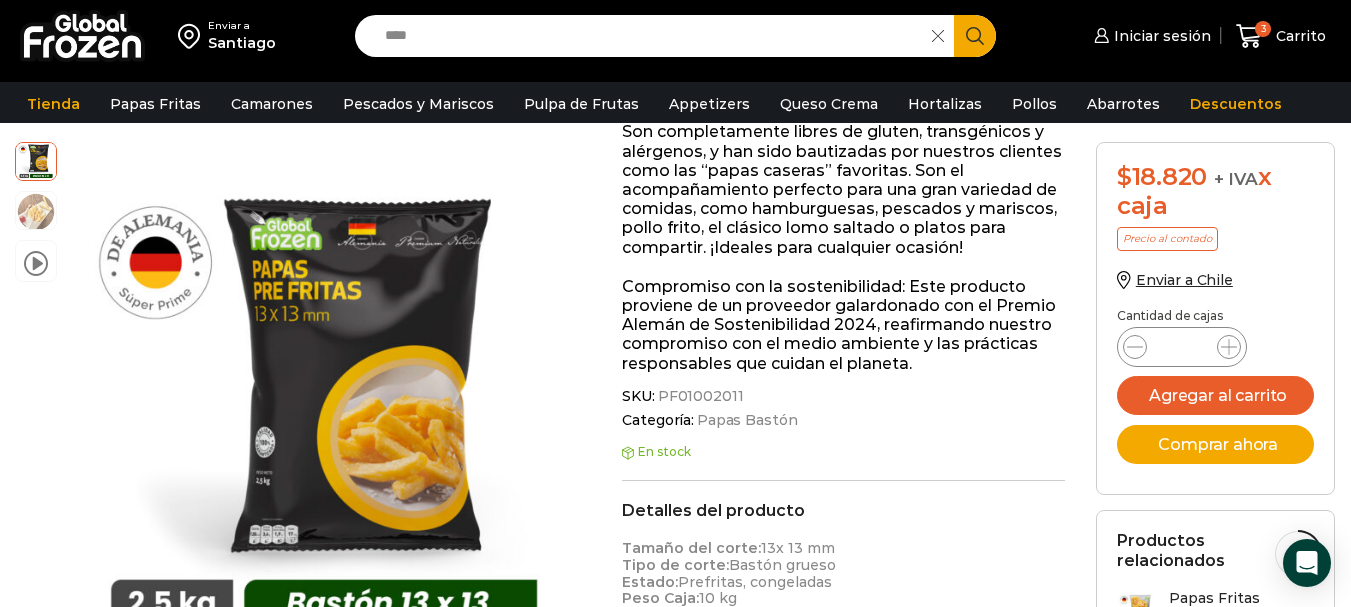 scroll, scrollTop: 500, scrollLeft: 0, axis: vertical 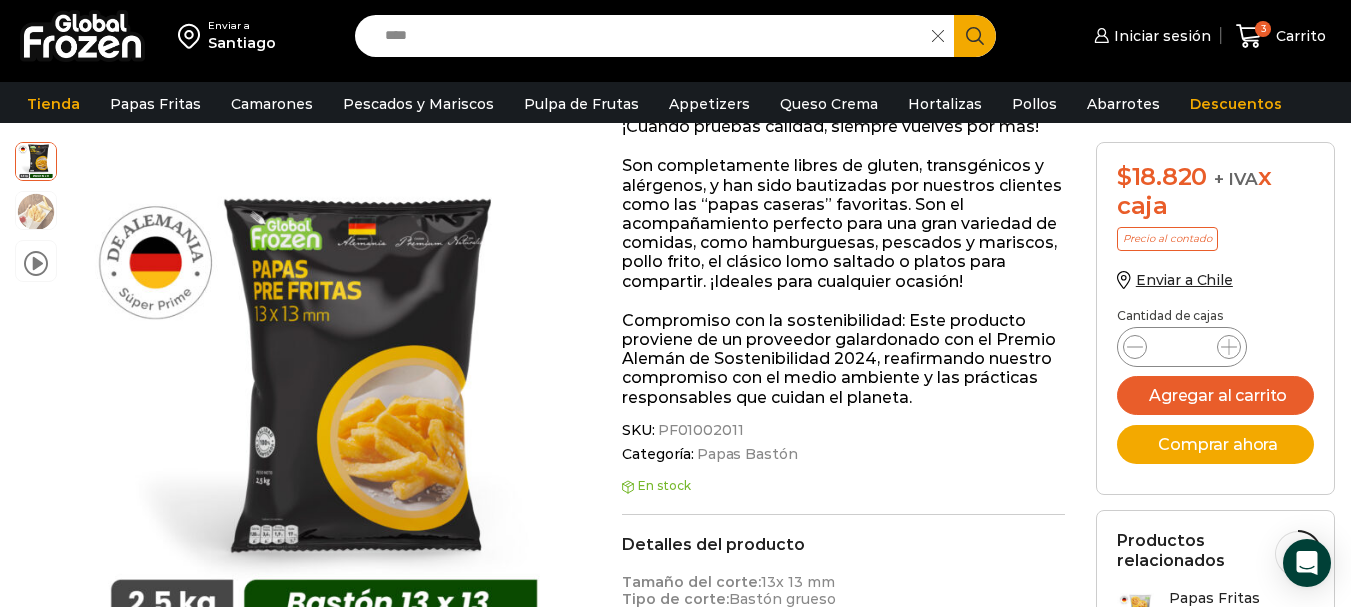 click on "****" at bounding box center (648, 36) 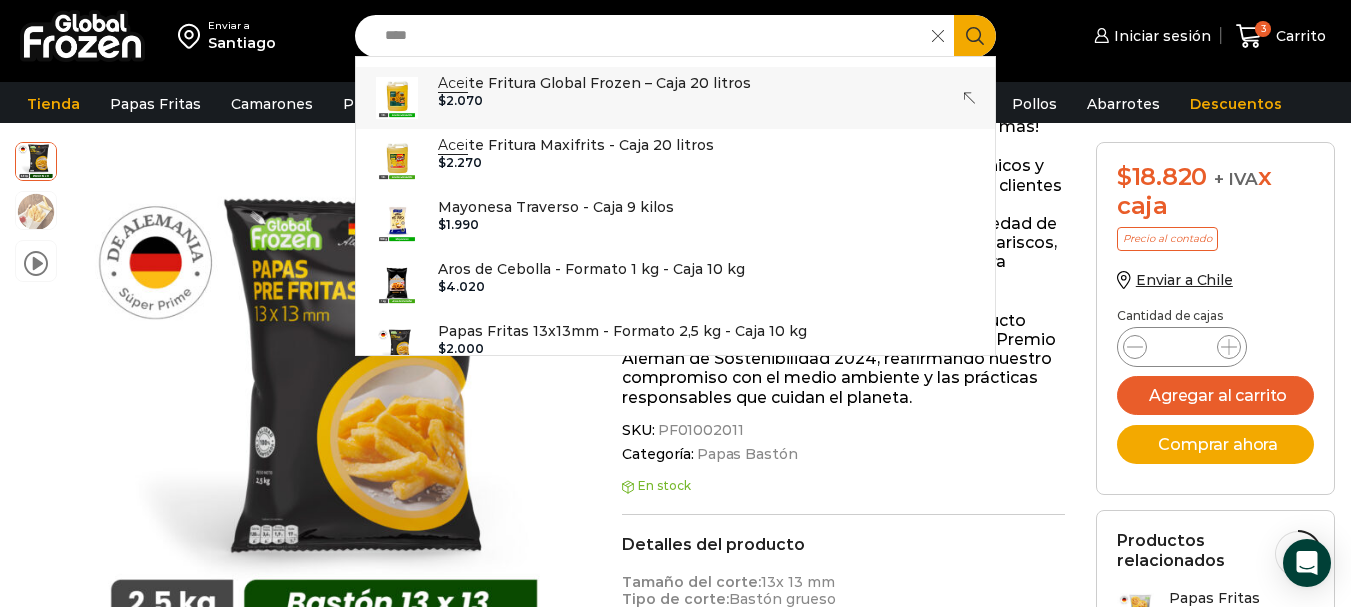 click on "Enviar a
Santiago
Search input
****
Search
Acei te Fritura Global Frozen – Caja 20 litros
In stock
$ 2.070 Acei te Fritura Maxifrits - Caja 20 litros
In stock
$ 2.270 Mayonesa Traverso - Caja 9 kilos
In stock
$ 1.990 Aros de Cebolla - Formato 1 kg - Caja 10 kg
Out of stock
$ 4.020
In stock" at bounding box center (675, -414) 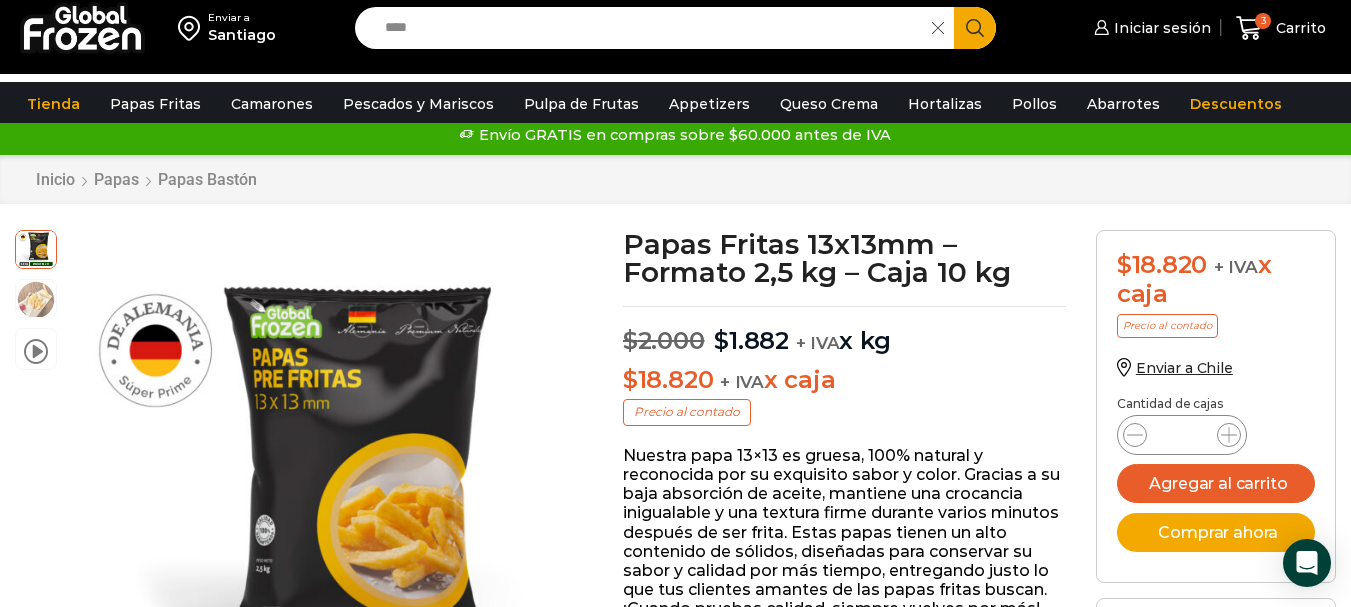 scroll, scrollTop: 0, scrollLeft: 0, axis: both 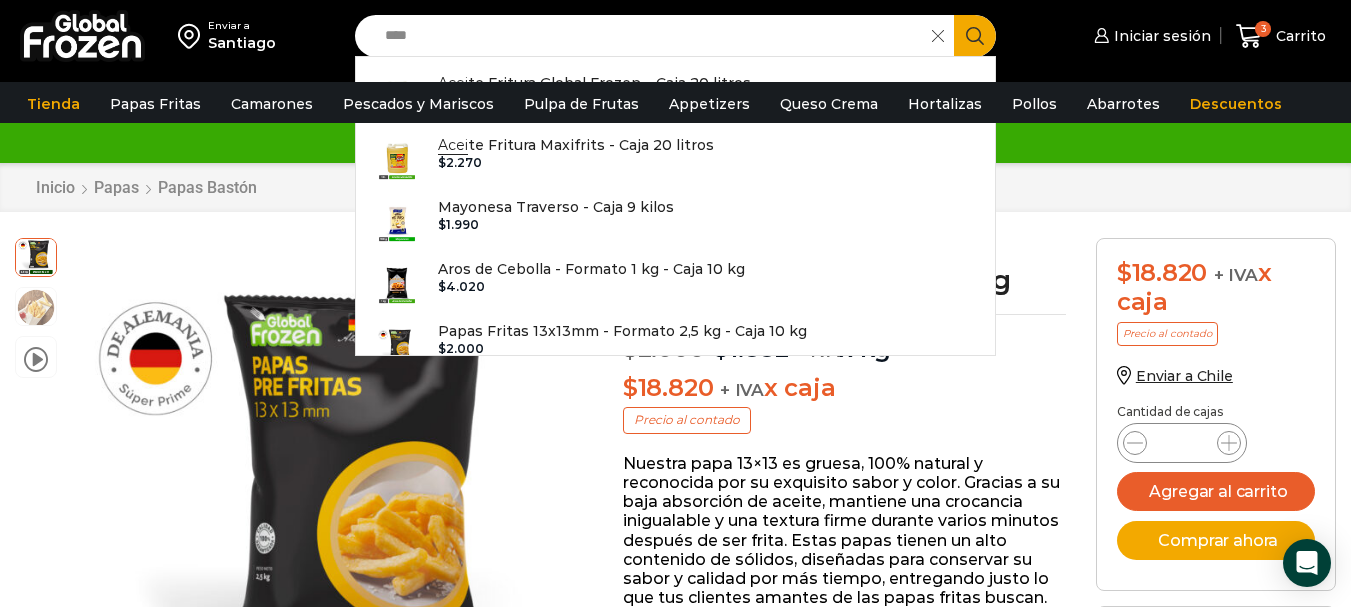 click on "****" at bounding box center [648, 36] 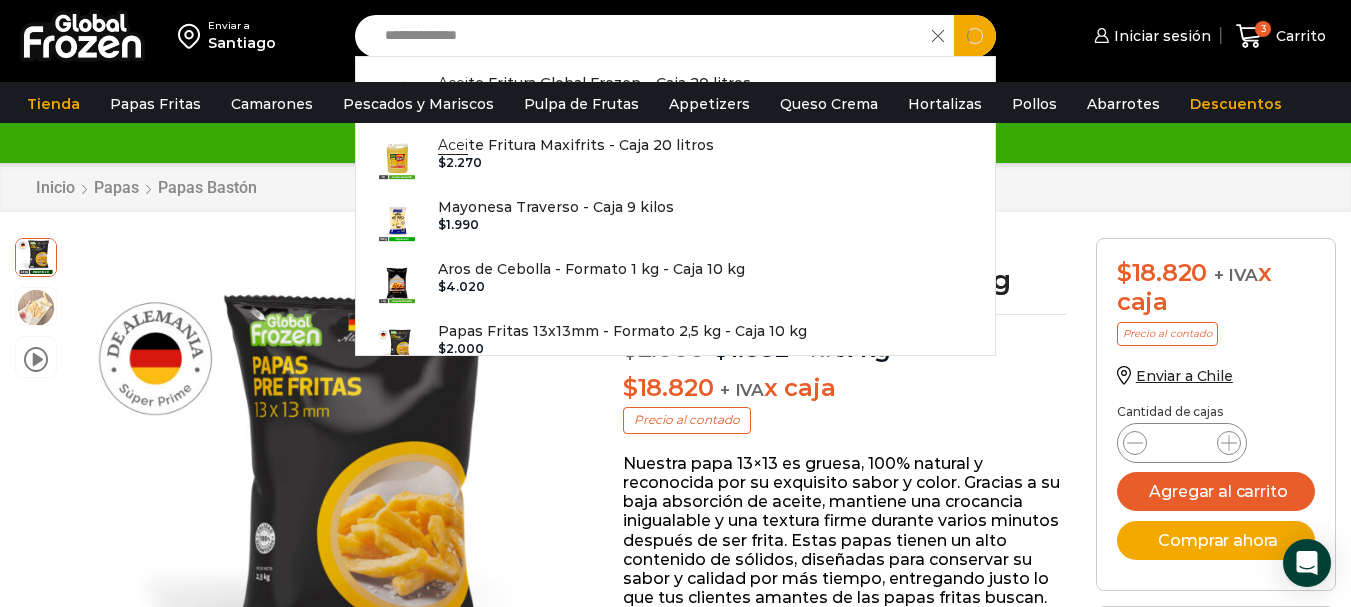 type on "**********" 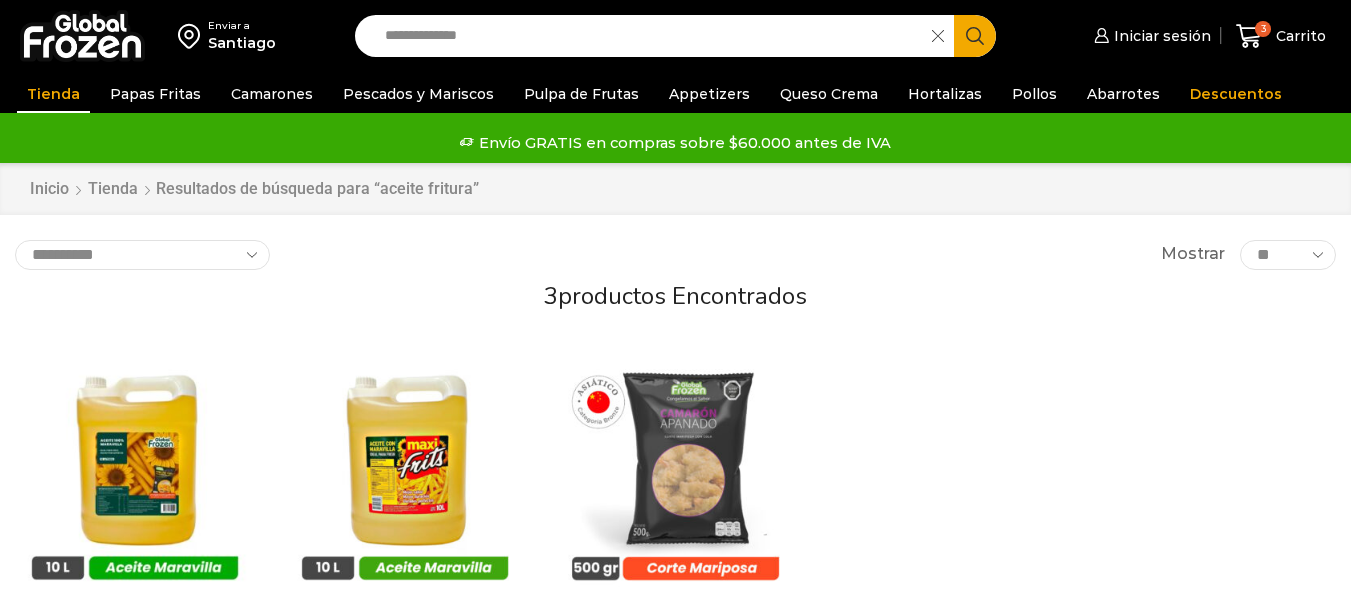 scroll, scrollTop: 0, scrollLeft: 0, axis: both 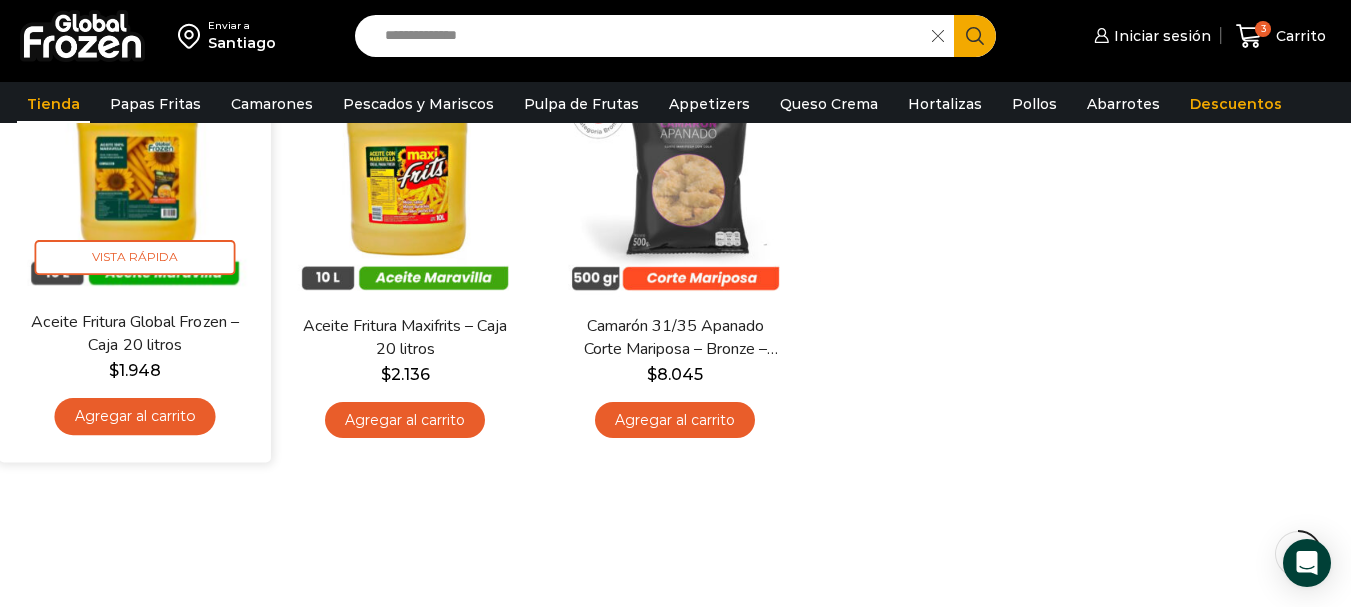 click at bounding box center [135, 174] 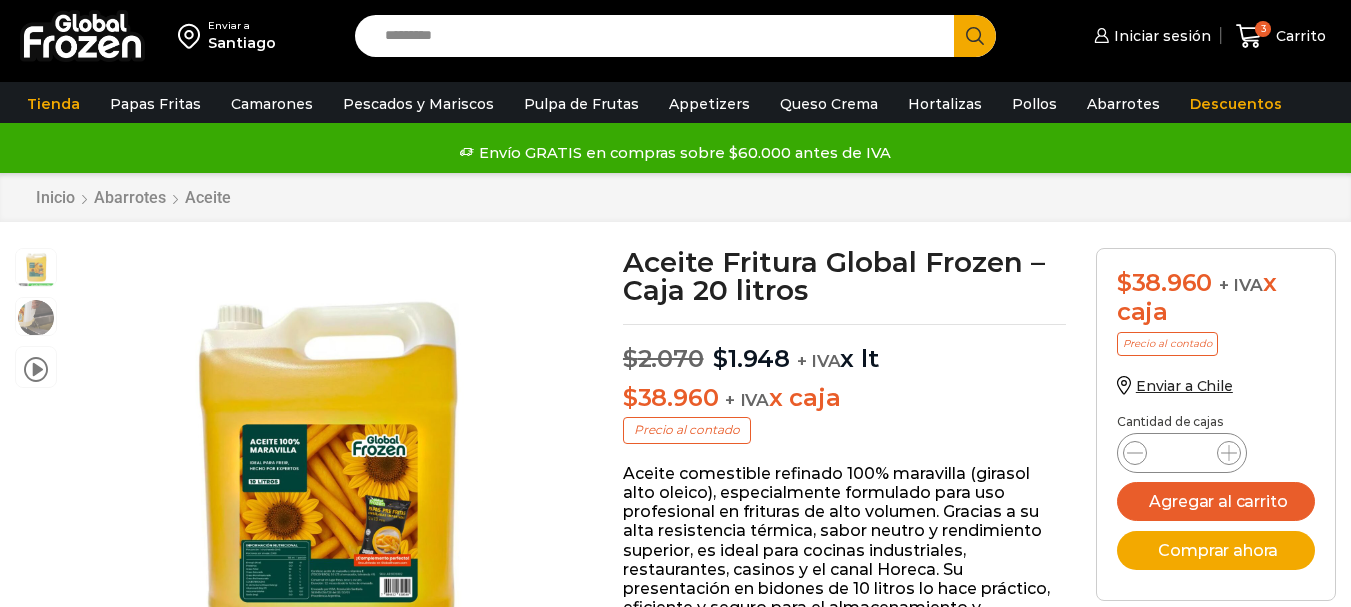 scroll, scrollTop: 1, scrollLeft: 0, axis: vertical 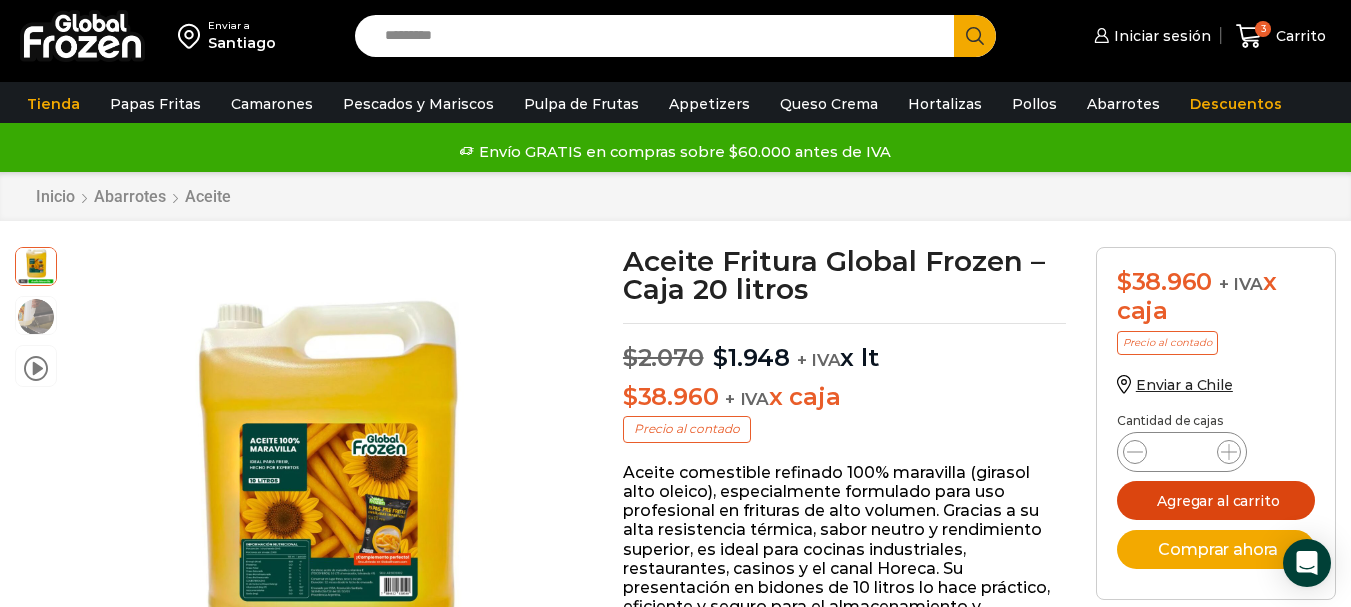 click on "Agregar al carrito" at bounding box center [1216, 500] 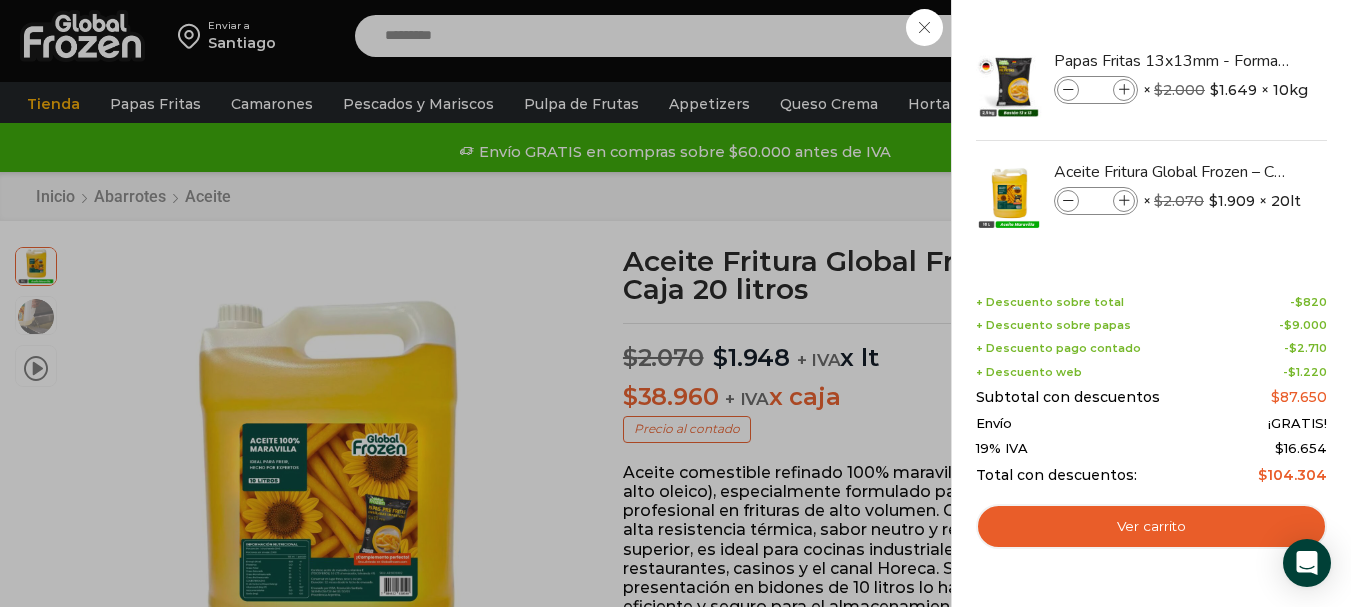 click on "4
Carrito
4
4
Shopping Cart
*" at bounding box center [1281, 36] 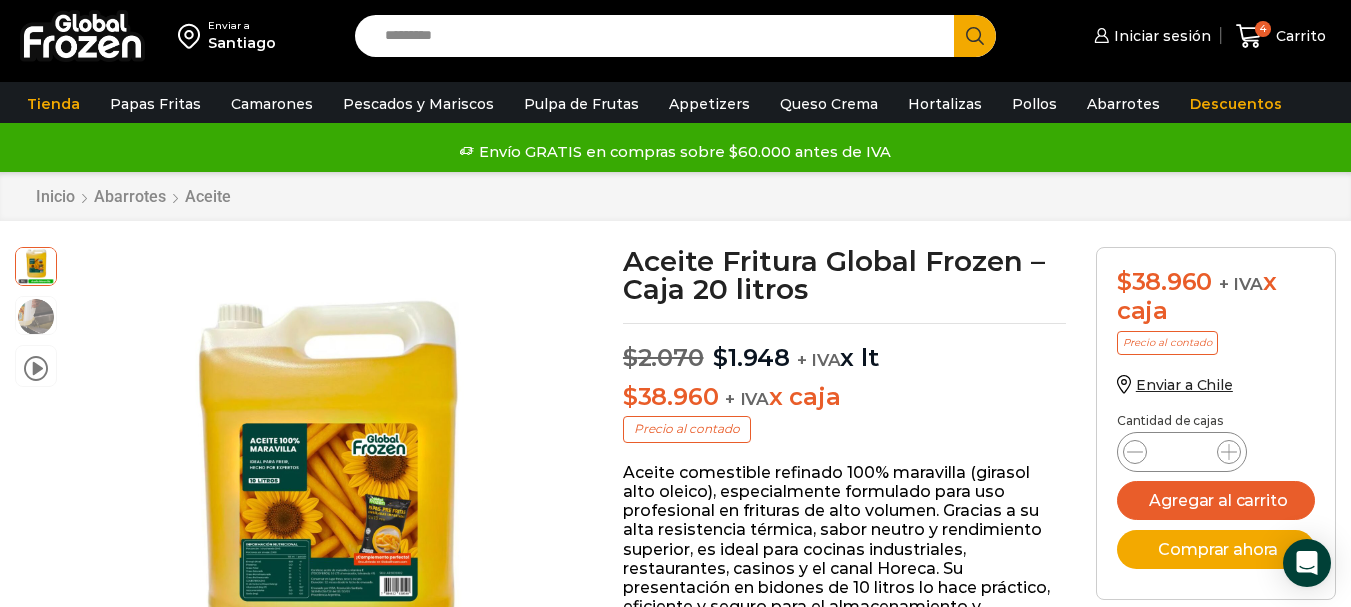 click on "Search input" at bounding box center [659, 36] 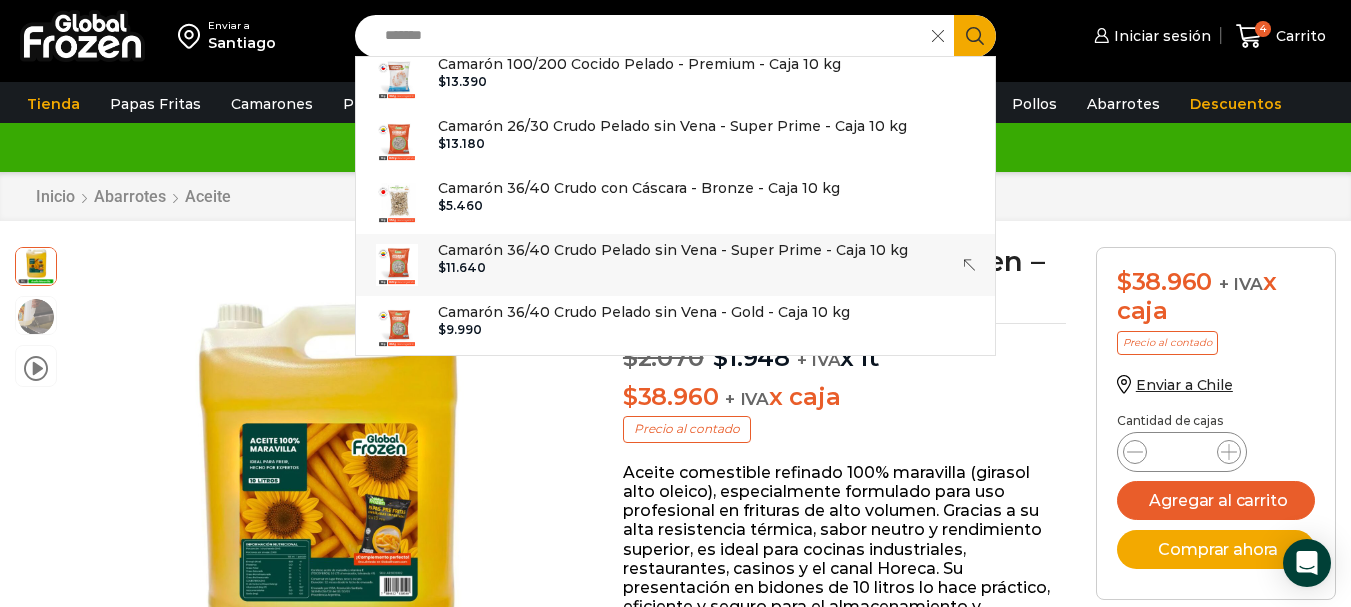 scroll, scrollTop: 500, scrollLeft: 0, axis: vertical 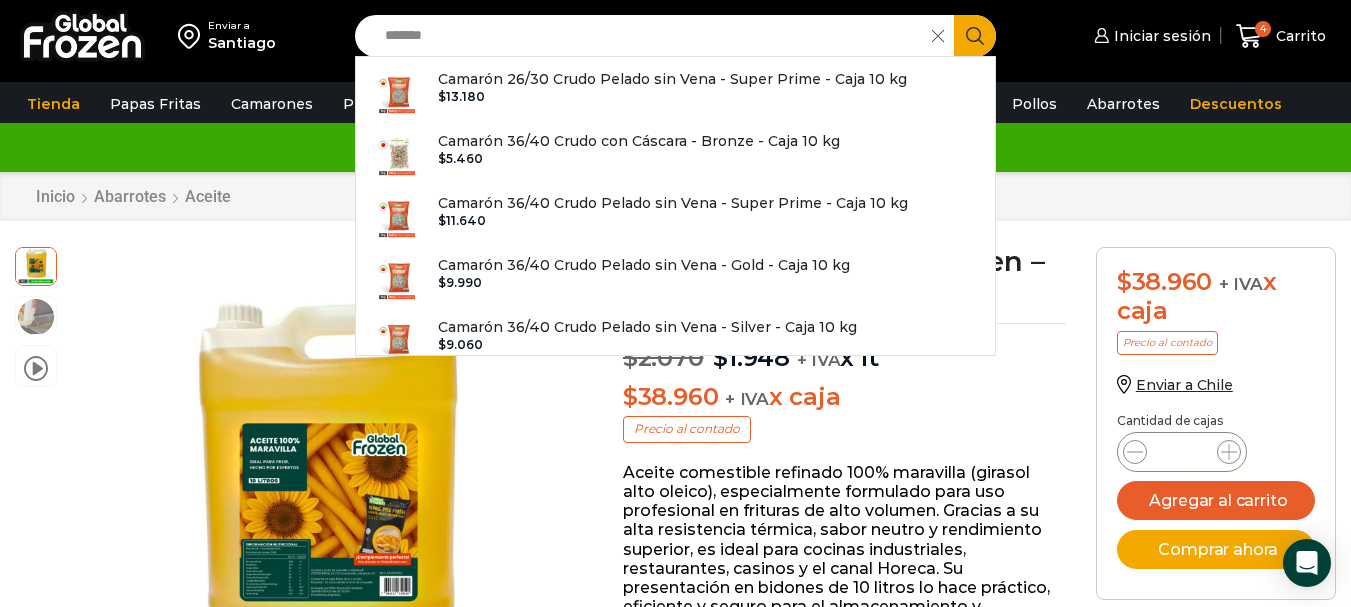 click on "*******" at bounding box center [648, 36] 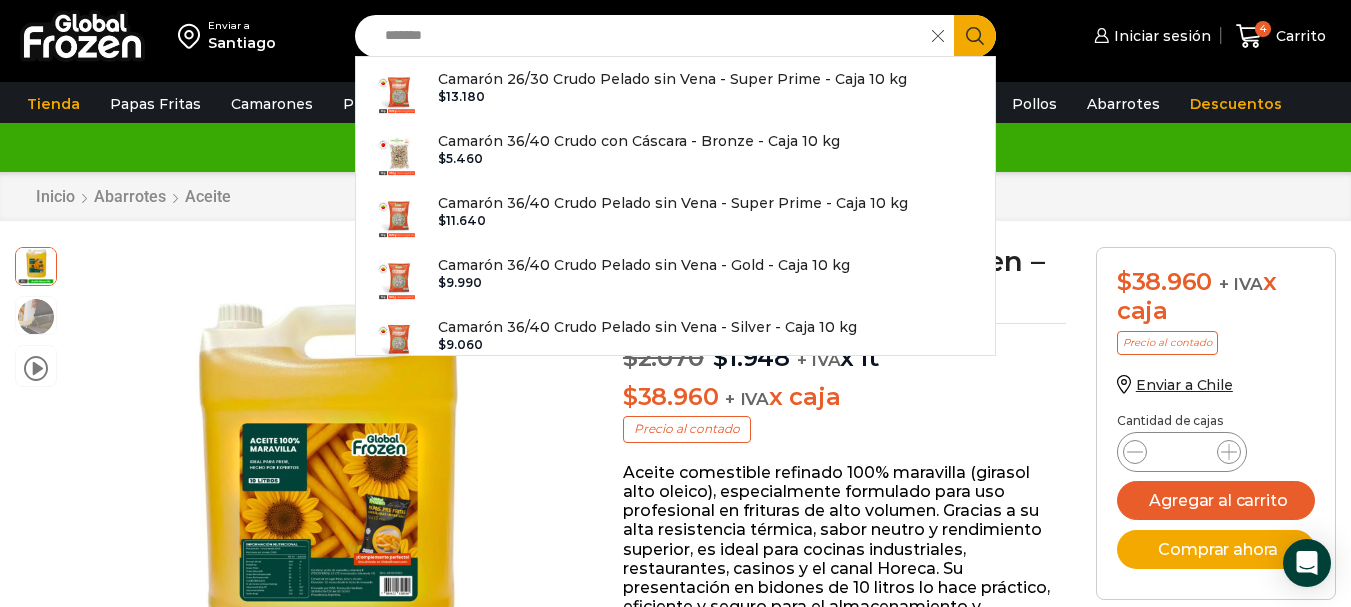 type on "*******" 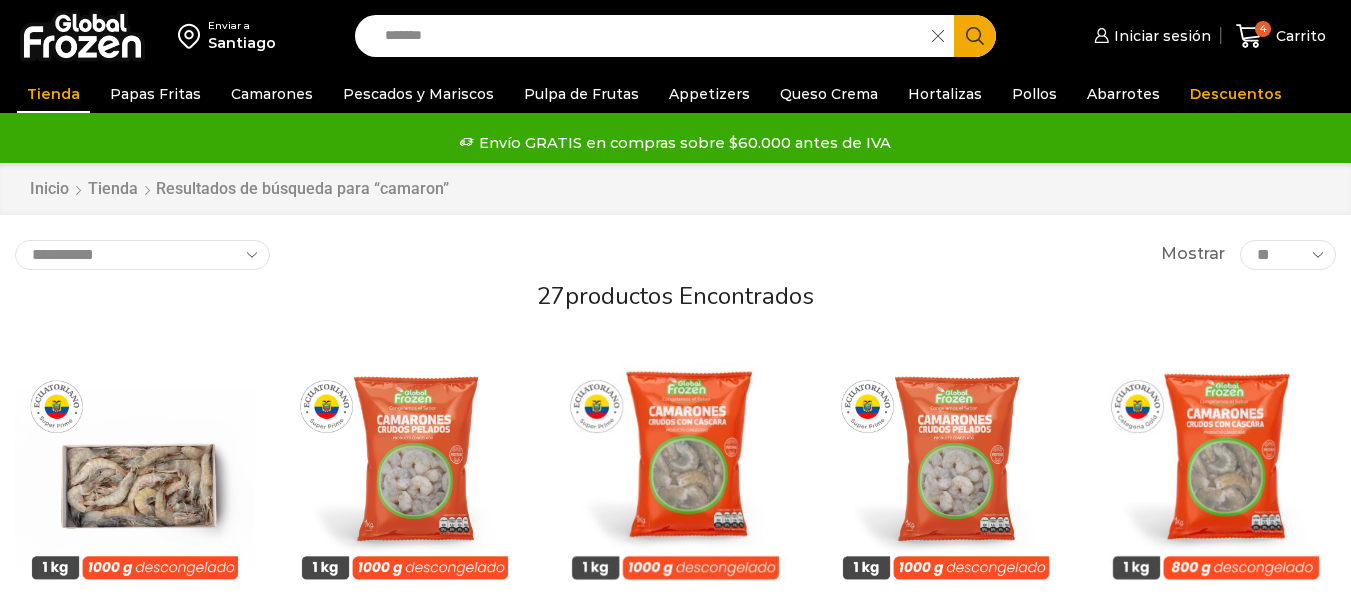 scroll, scrollTop: 0, scrollLeft: 0, axis: both 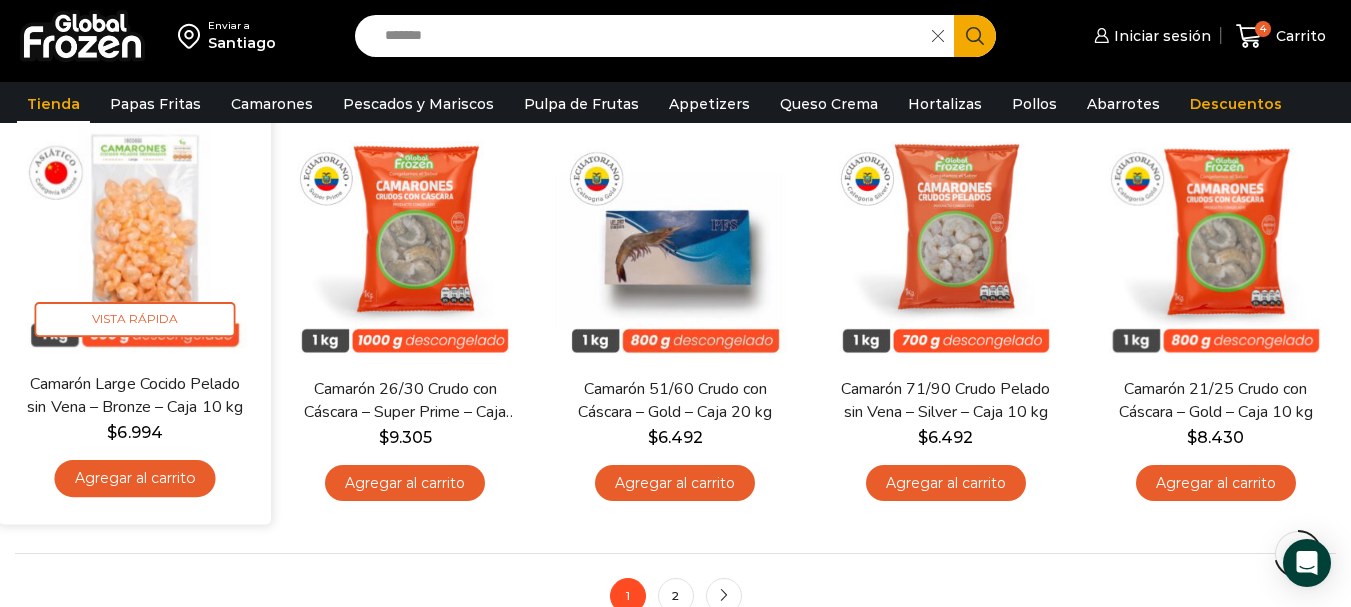 click at bounding box center [135, 237] 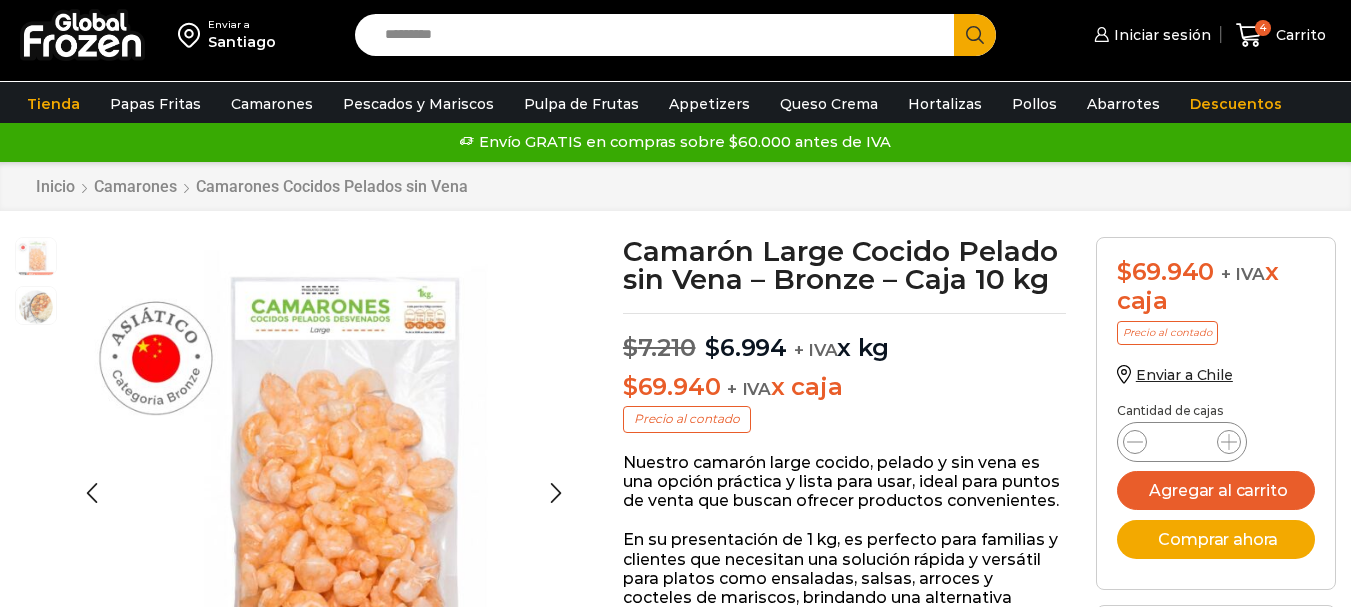 scroll, scrollTop: 1, scrollLeft: 0, axis: vertical 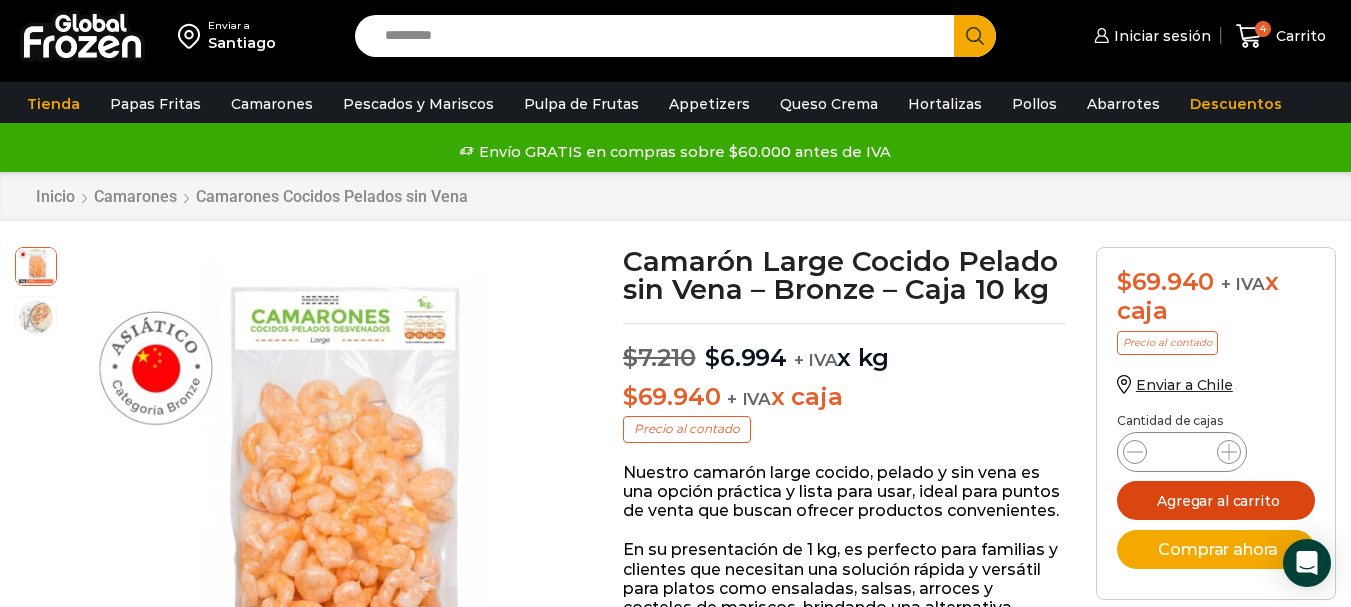 click on "Agregar al carrito" at bounding box center (1216, 500) 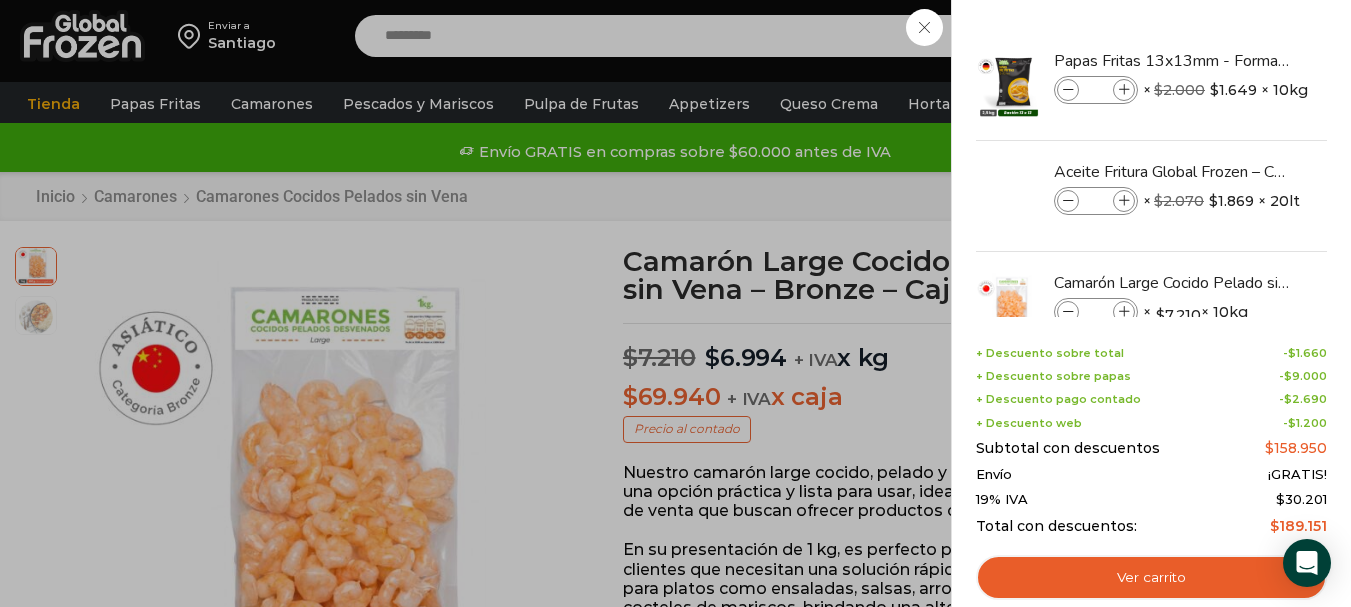 scroll, scrollTop: 101, scrollLeft: 0, axis: vertical 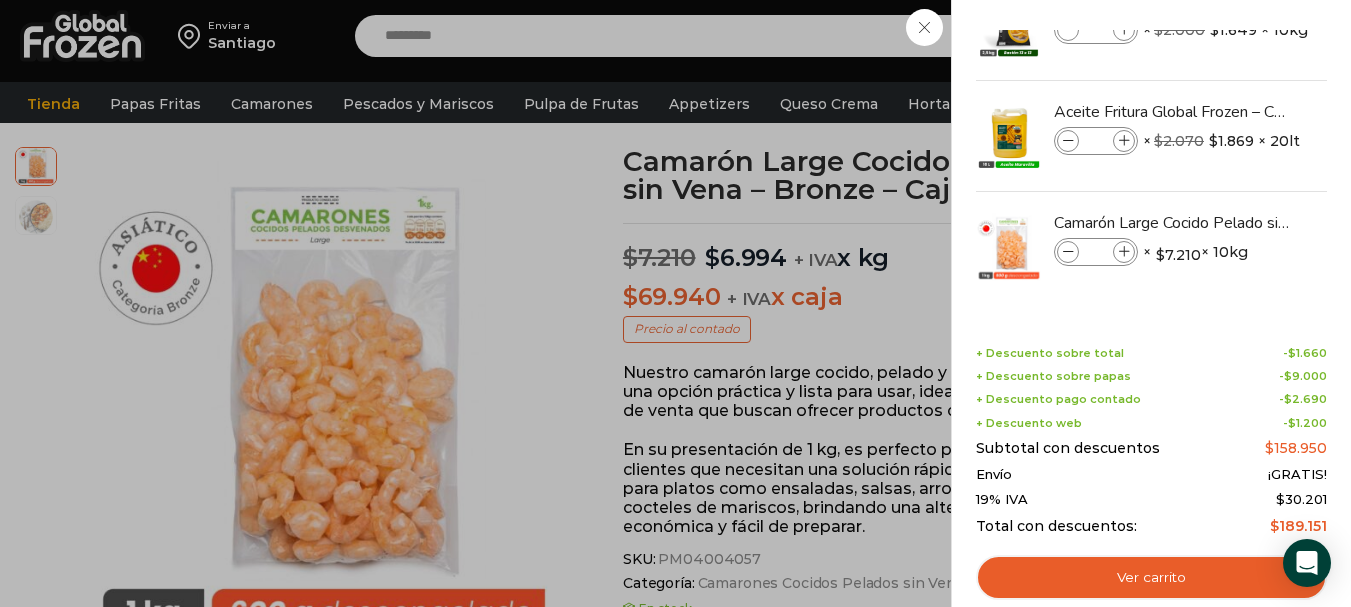 click on "5
Carrito
5
5
Shopping Cart
*" at bounding box center [1281, 36] 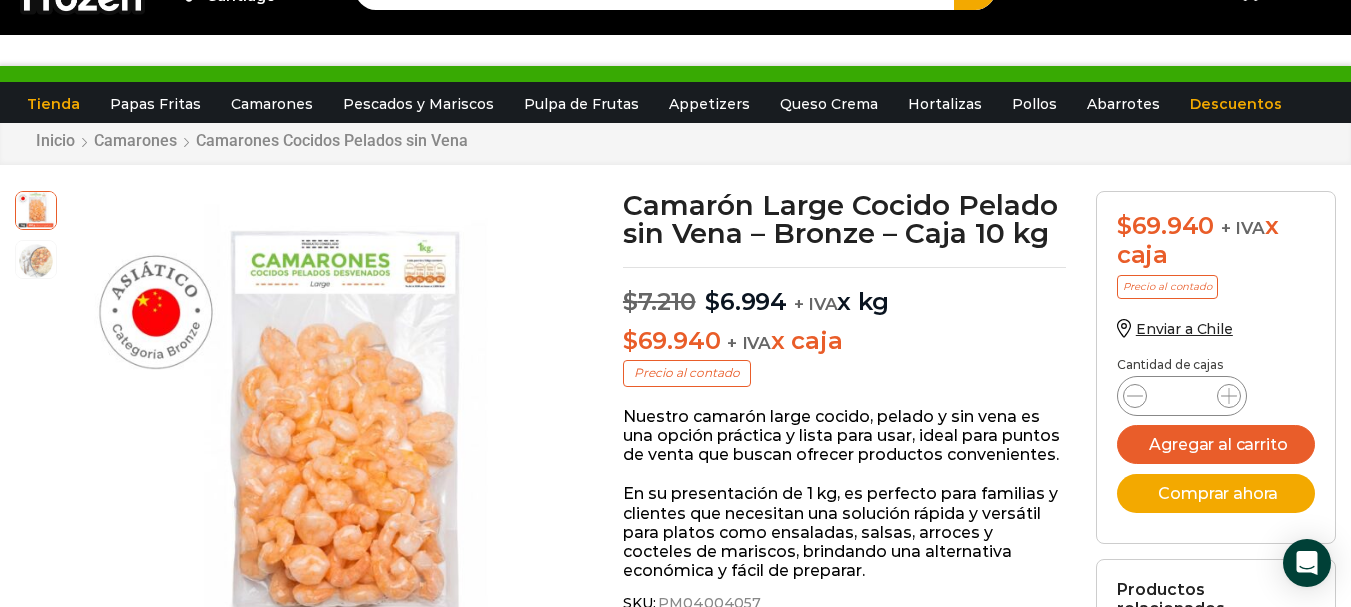 scroll, scrollTop: 0, scrollLeft: 0, axis: both 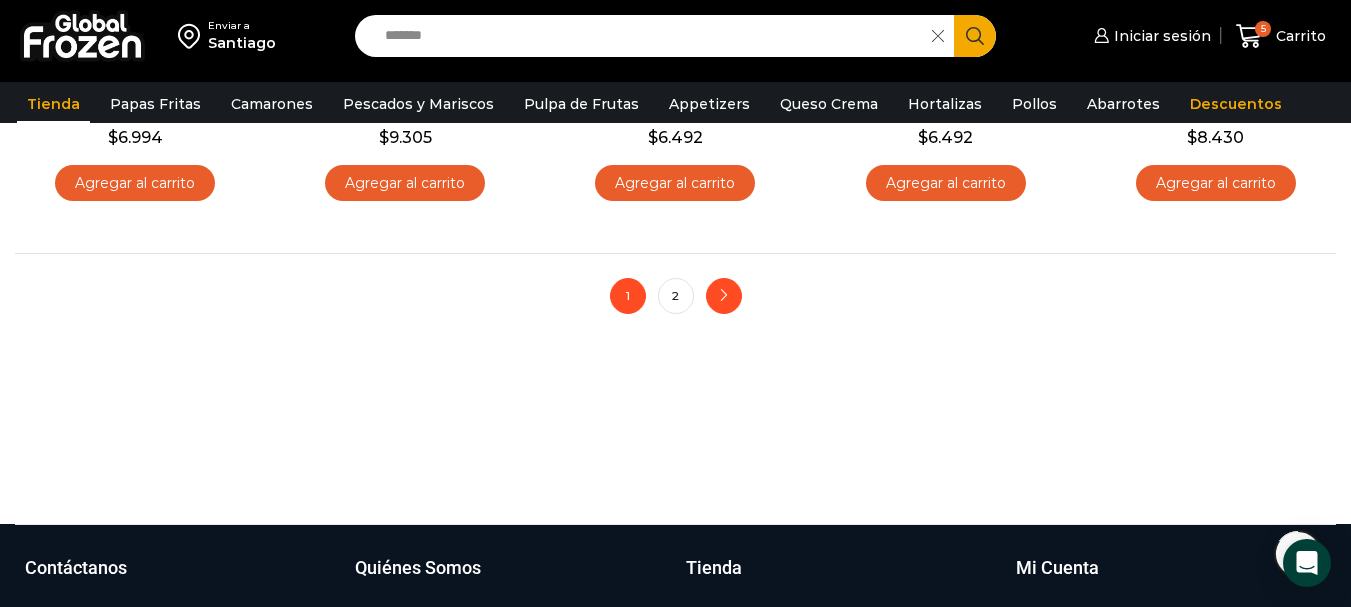 click on "next" at bounding box center [724, 296] 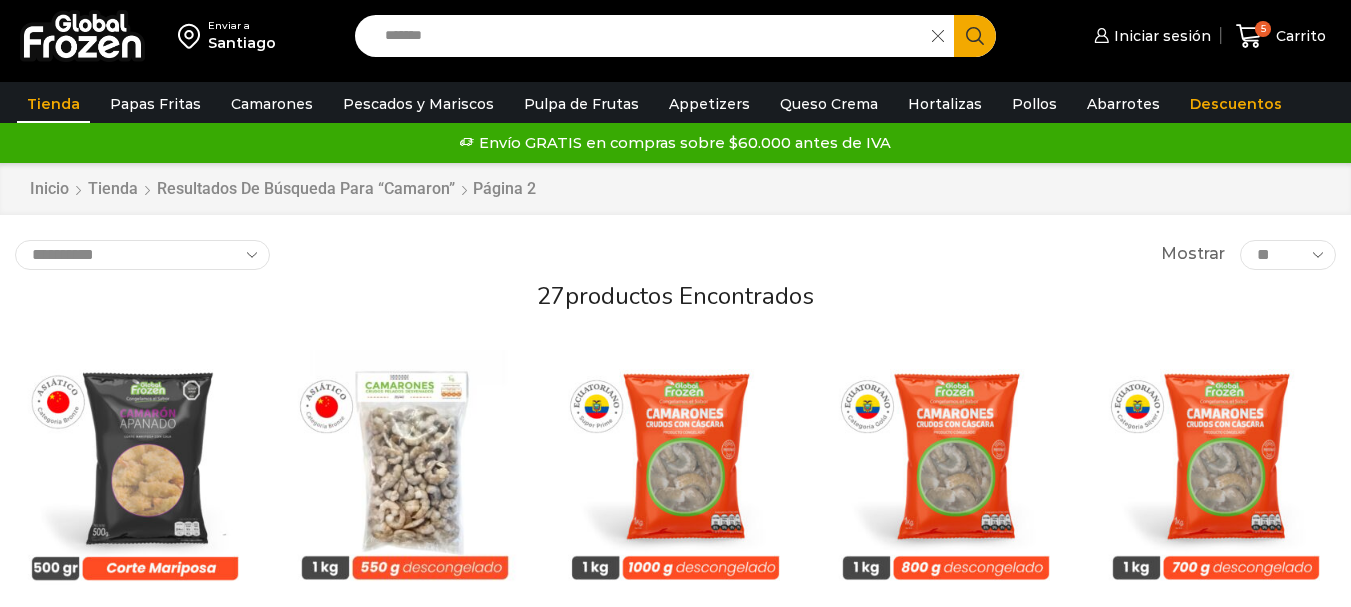 scroll, scrollTop: 0, scrollLeft: 0, axis: both 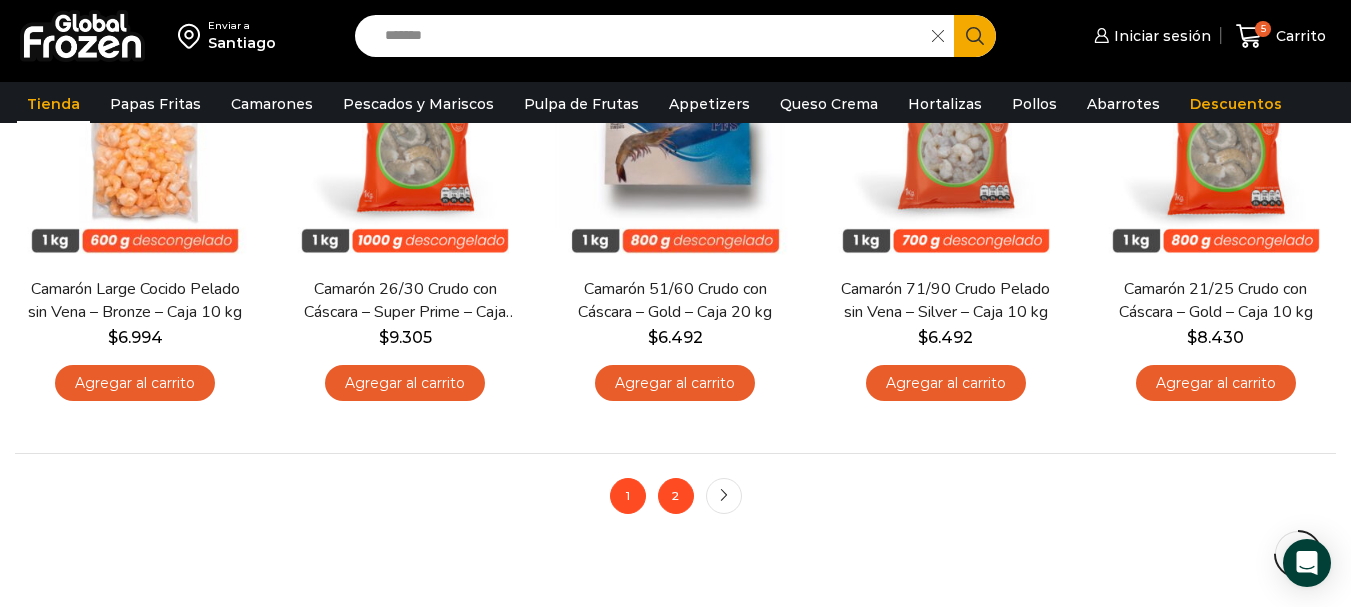click on "2" at bounding box center [676, 496] 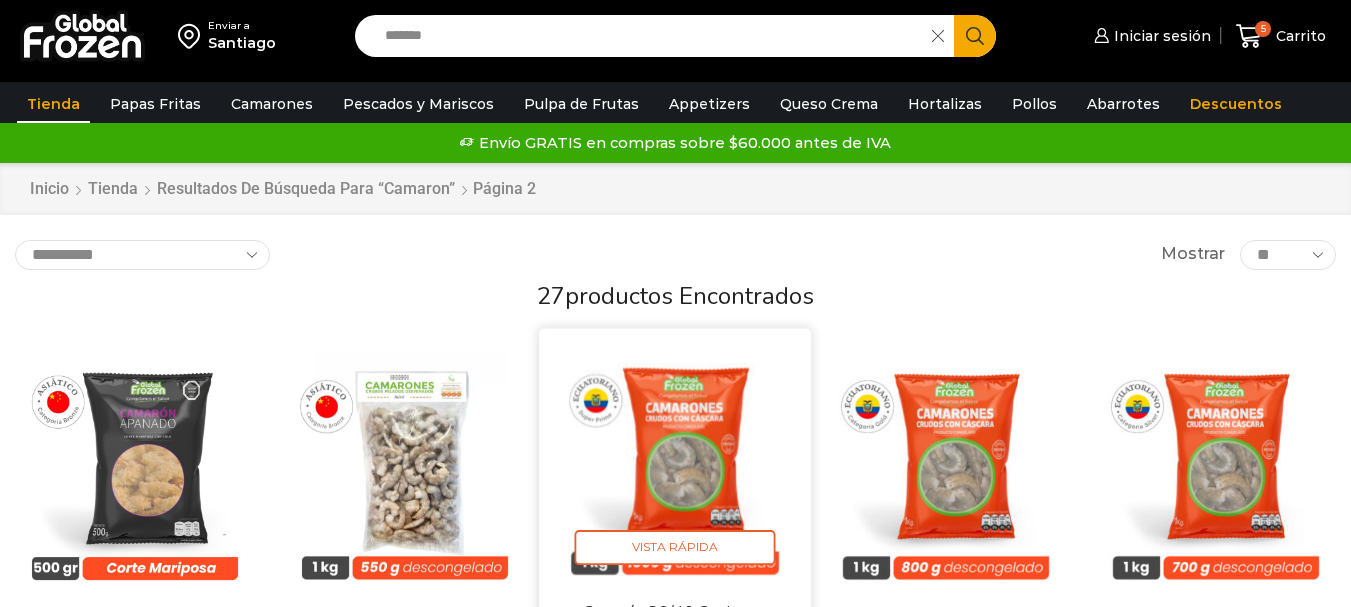 scroll, scrollTop: 0, scrollLeft: 0, axis: both 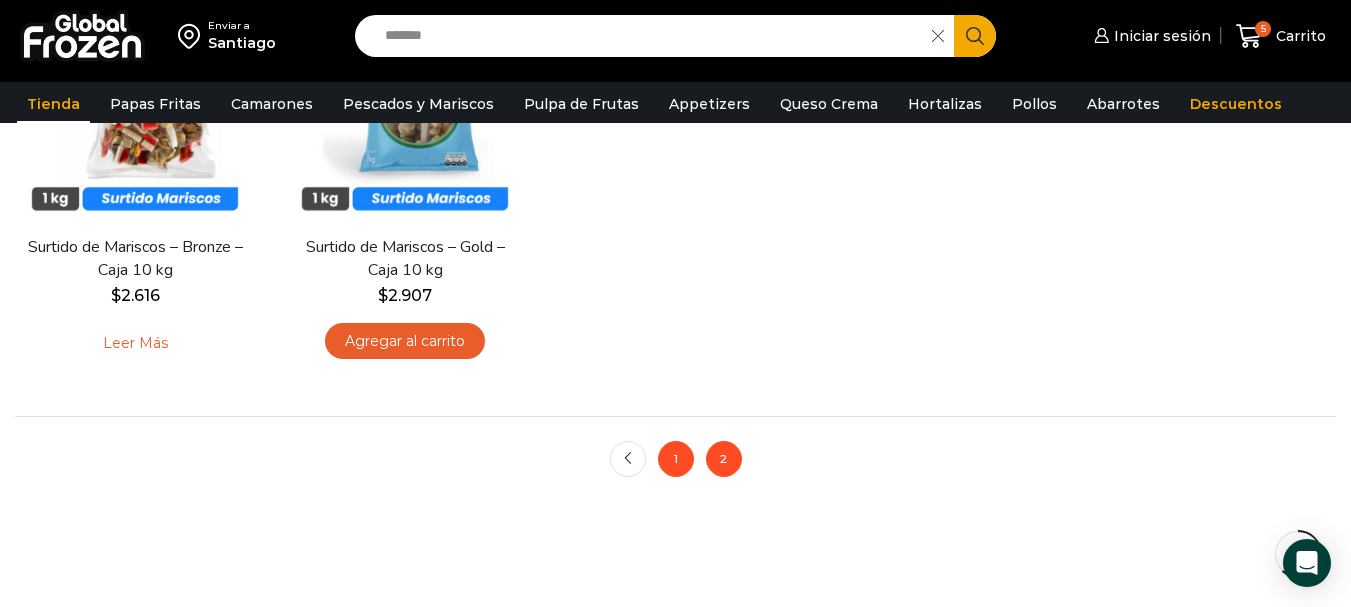 click on "1" at bounding box center (676, 459) 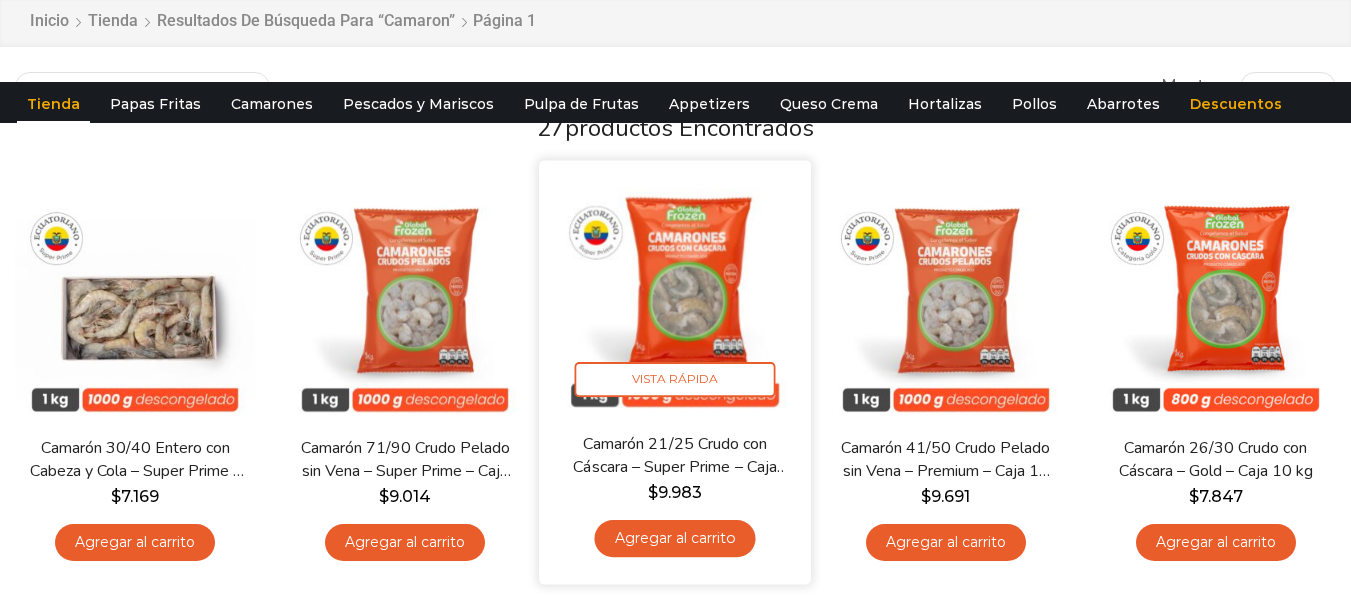 scroll, scrollTop: 300, scrollLeft: 0, axis: vertical 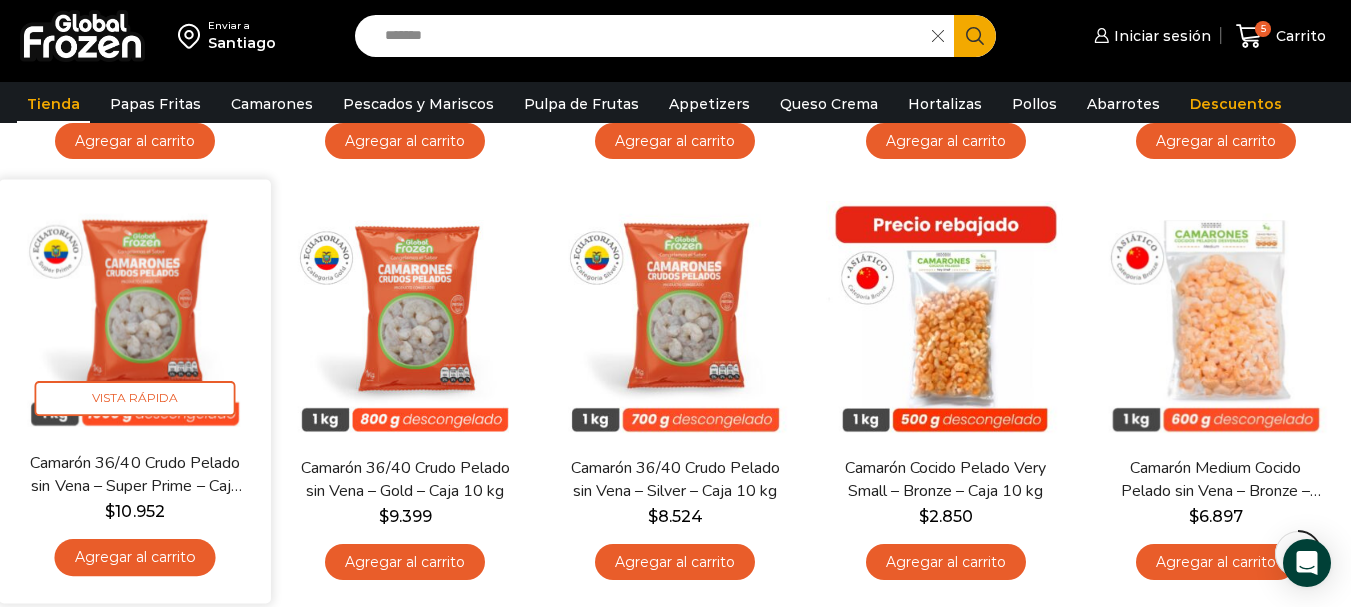 click at bounding box center [135, 316] 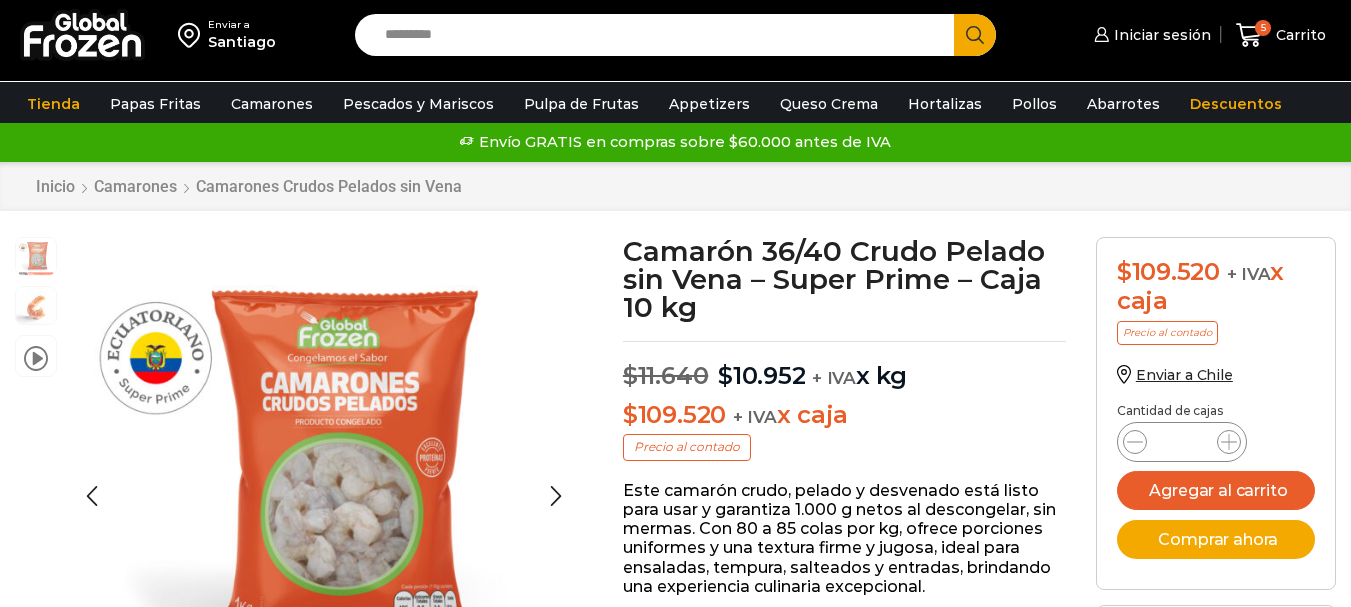 scroll, scrollTop: 1, scrollLeft: 0, axis: vertical 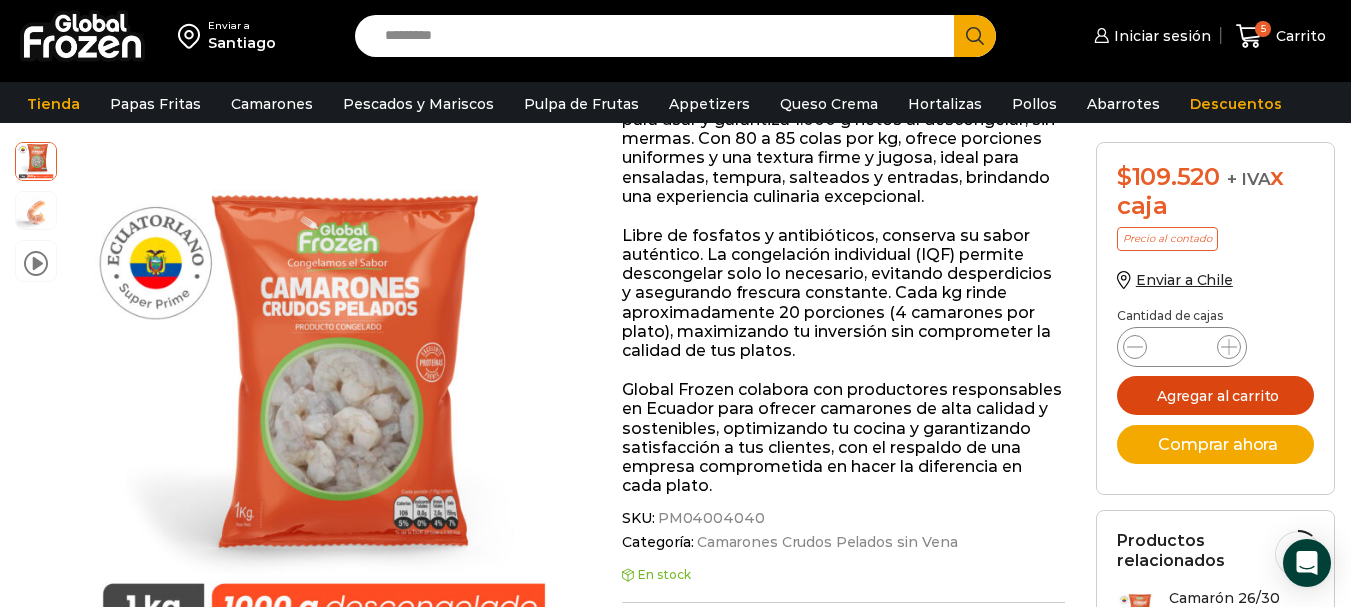 click on "Agregar al carrito" at bounding box center (1216, 395) 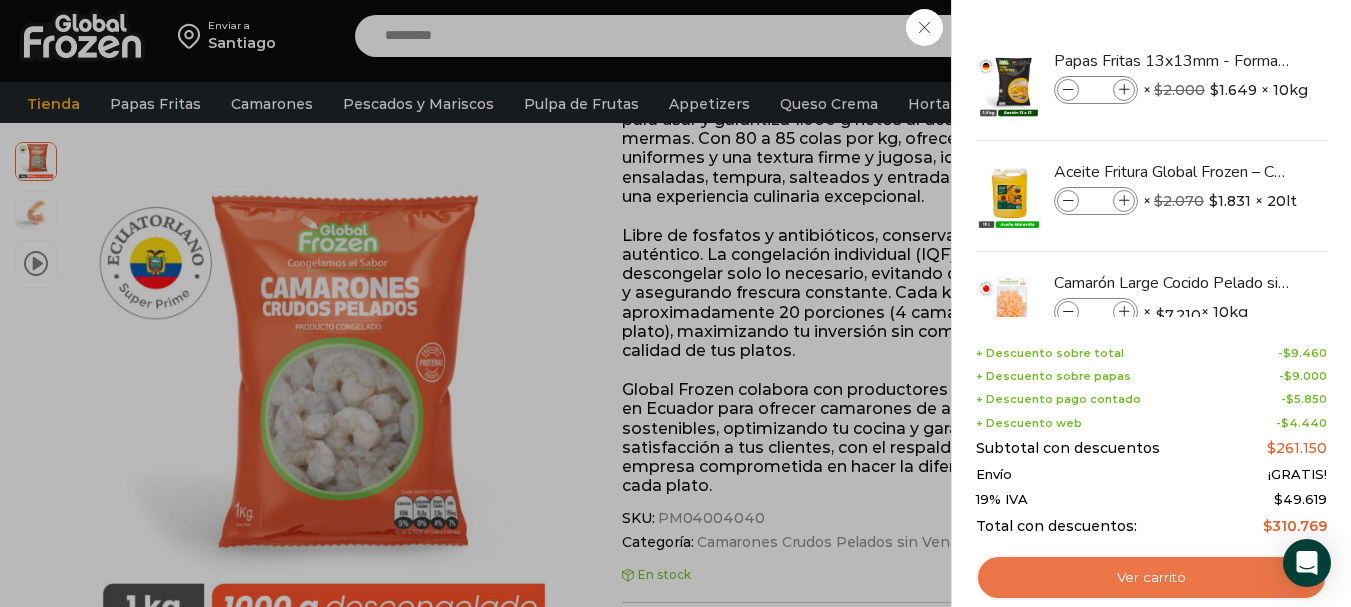 click on "Ver carrito" at bounding box center (1151, 578) 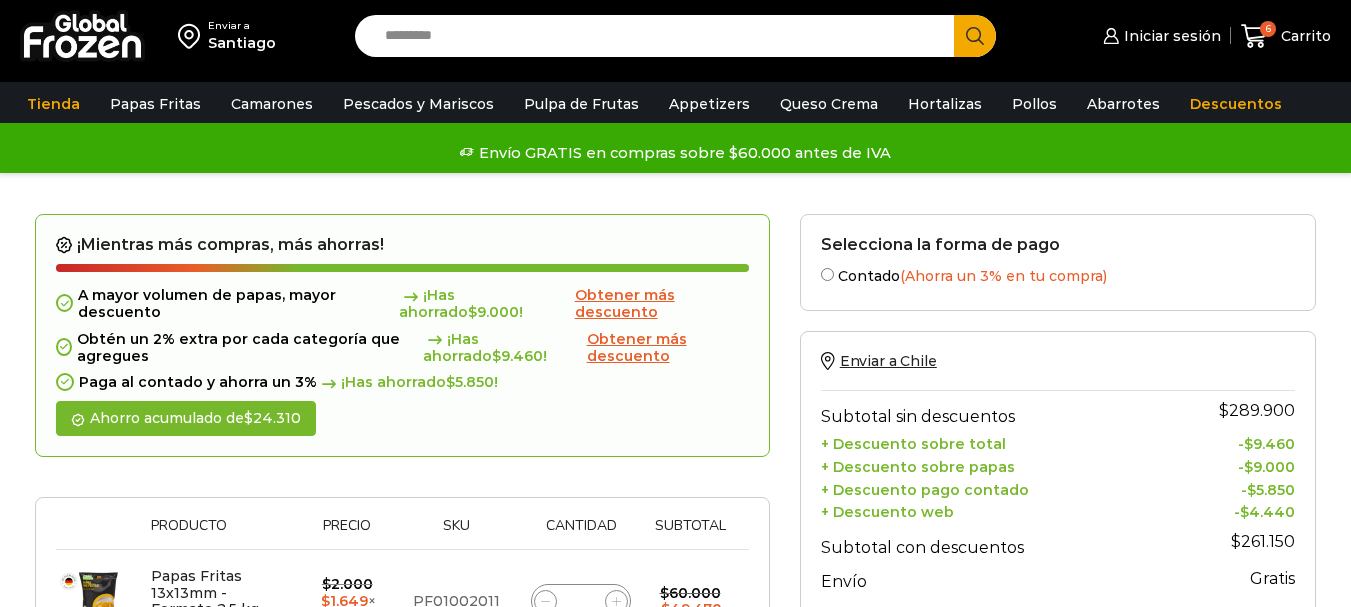 scroll, scrollTop: 208, scrollLeft: 0, axis: vertical 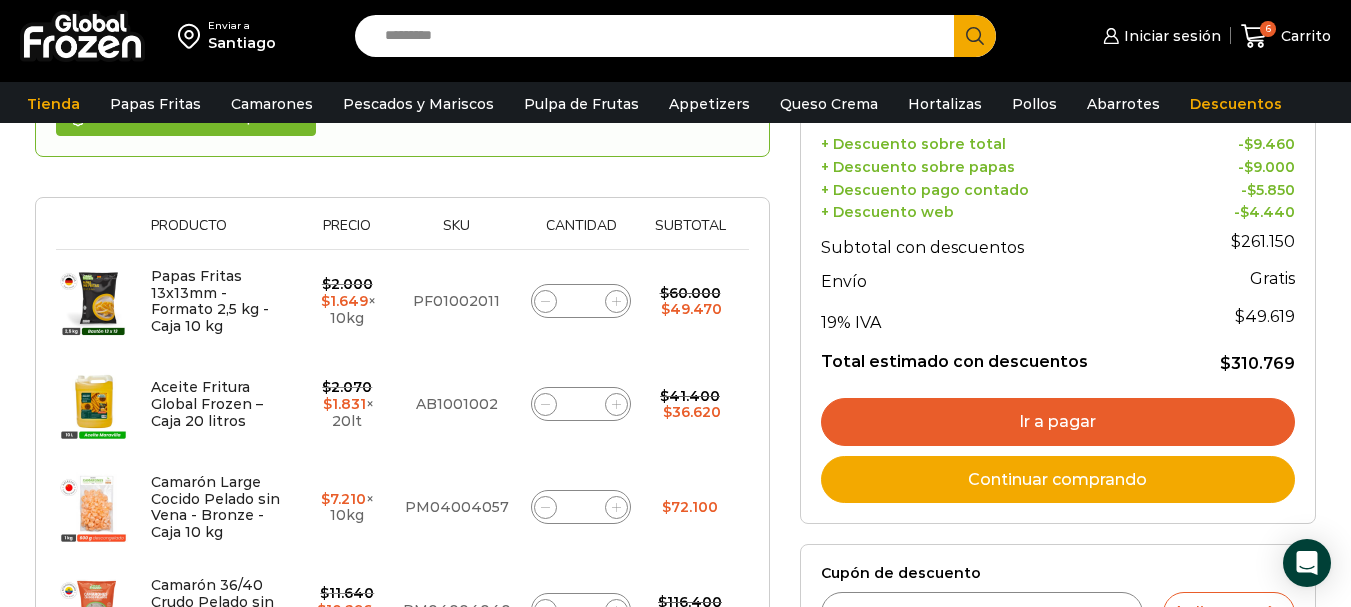 click on "Ir a pagar" at bounding box center (1058, 422) 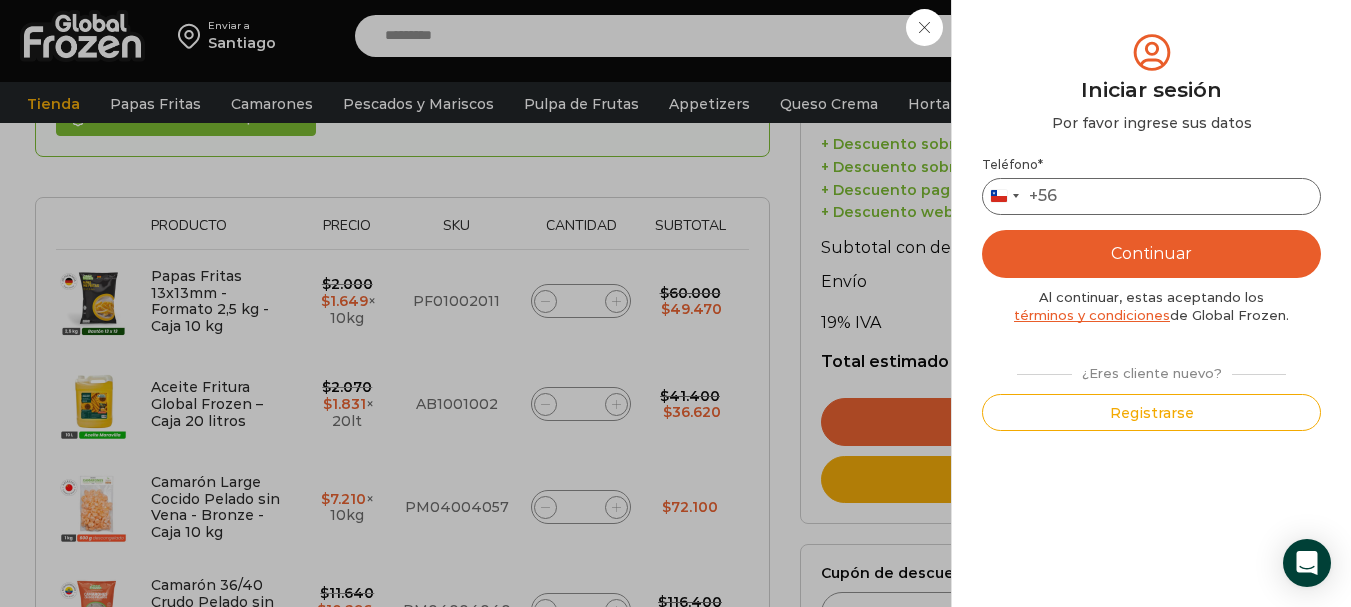 click on "Teléfono
*" at bounding box center [1151, 196] 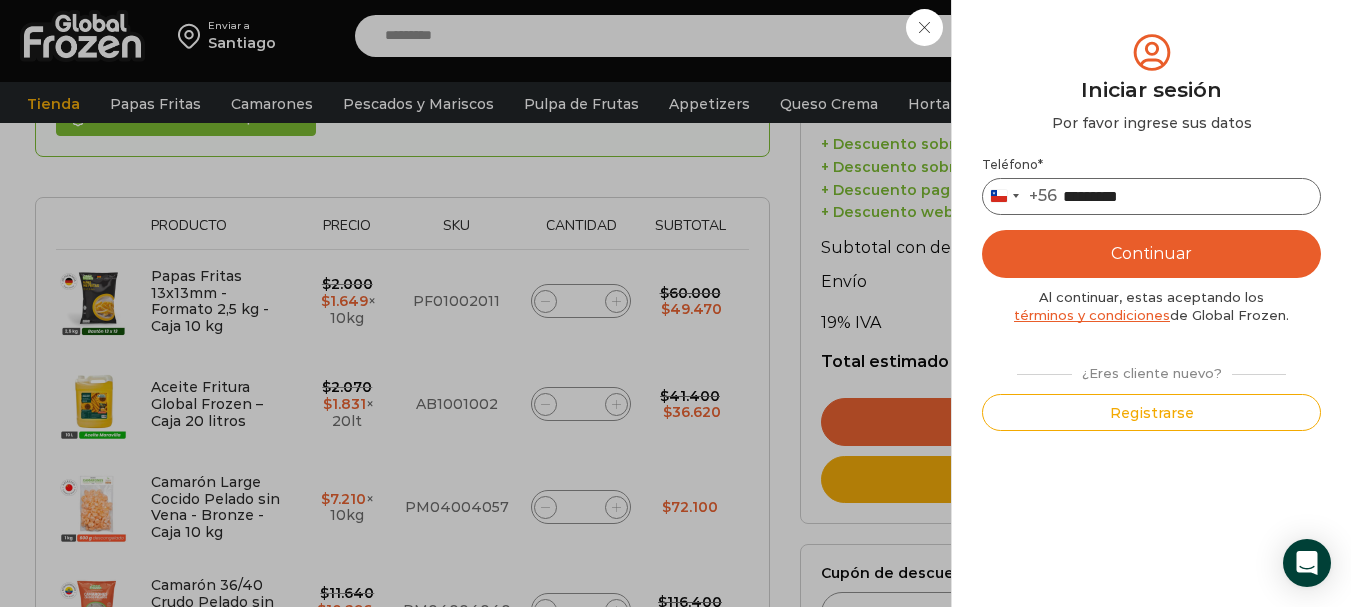 type on "*********" 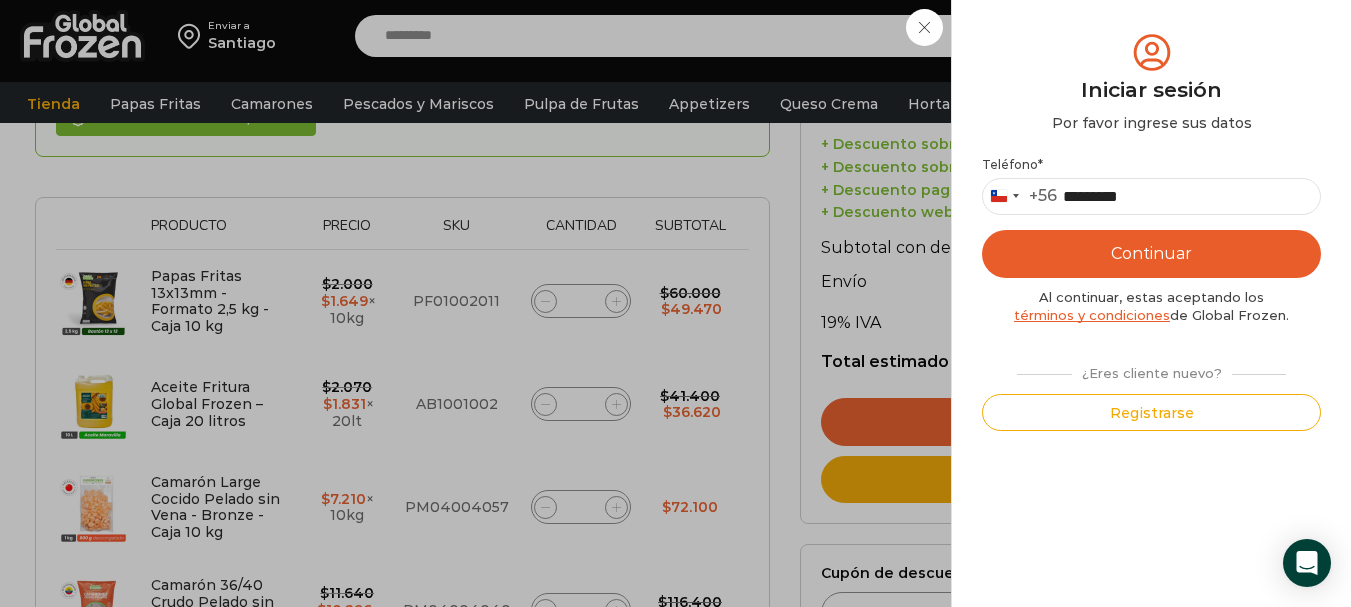 click on "Continuar" at bounding box center (1151, 254) 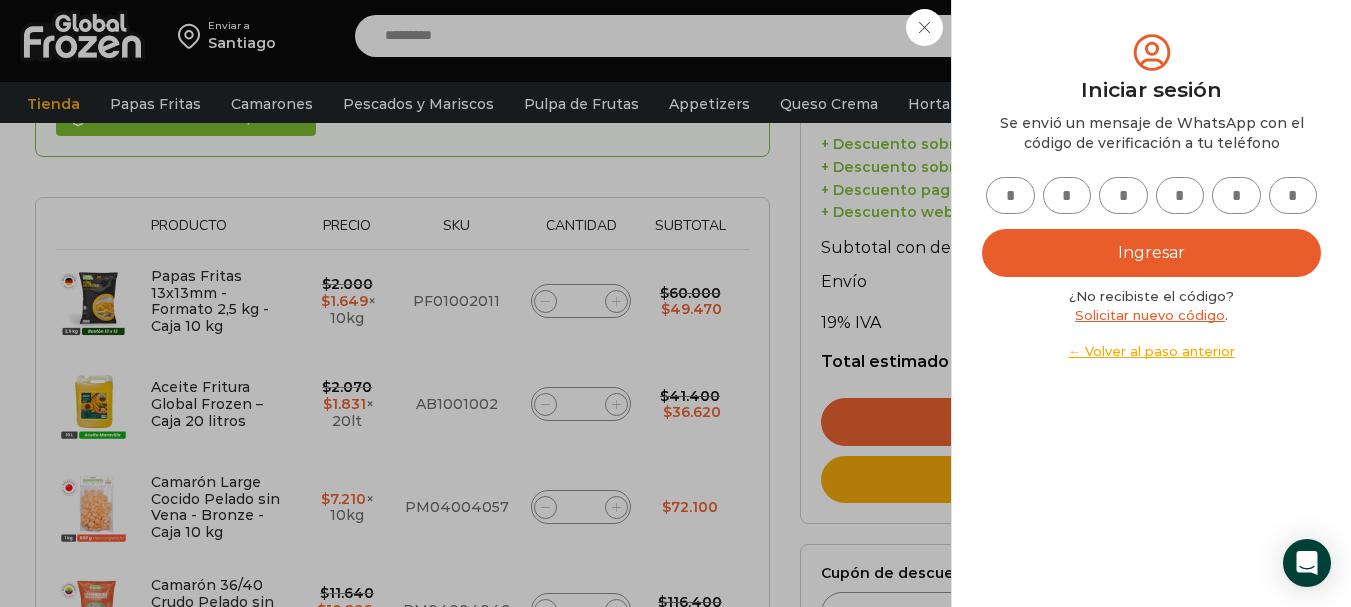 click at bounding box center [1010, 195] 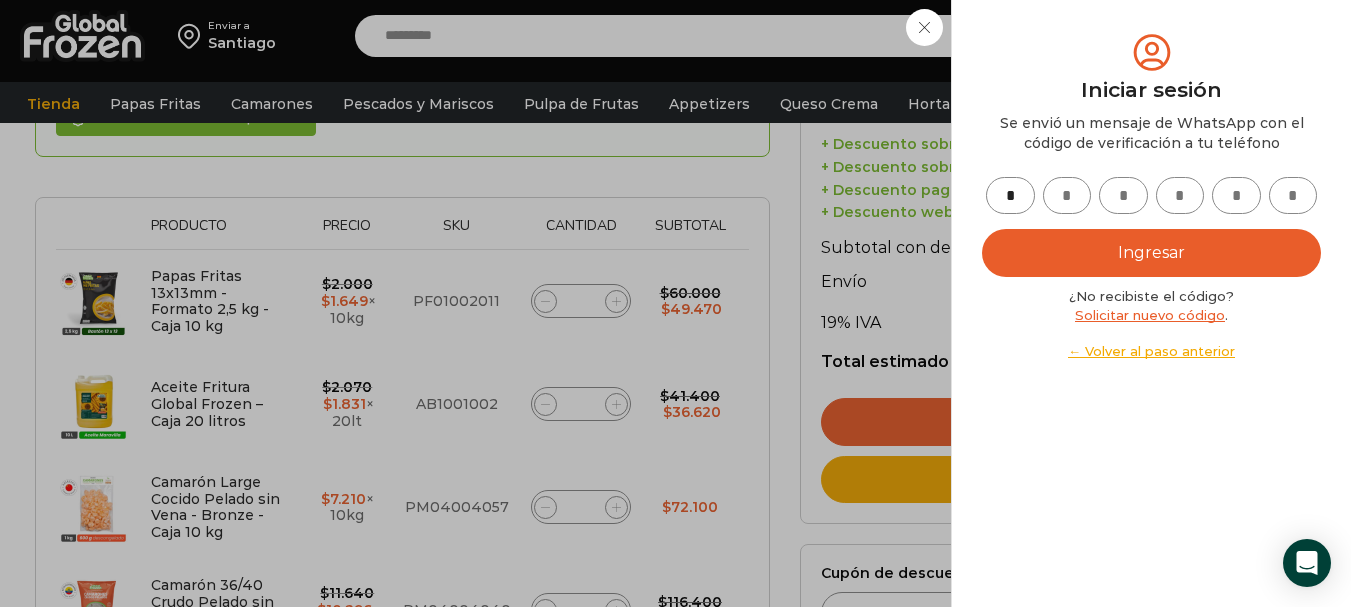type on "*" 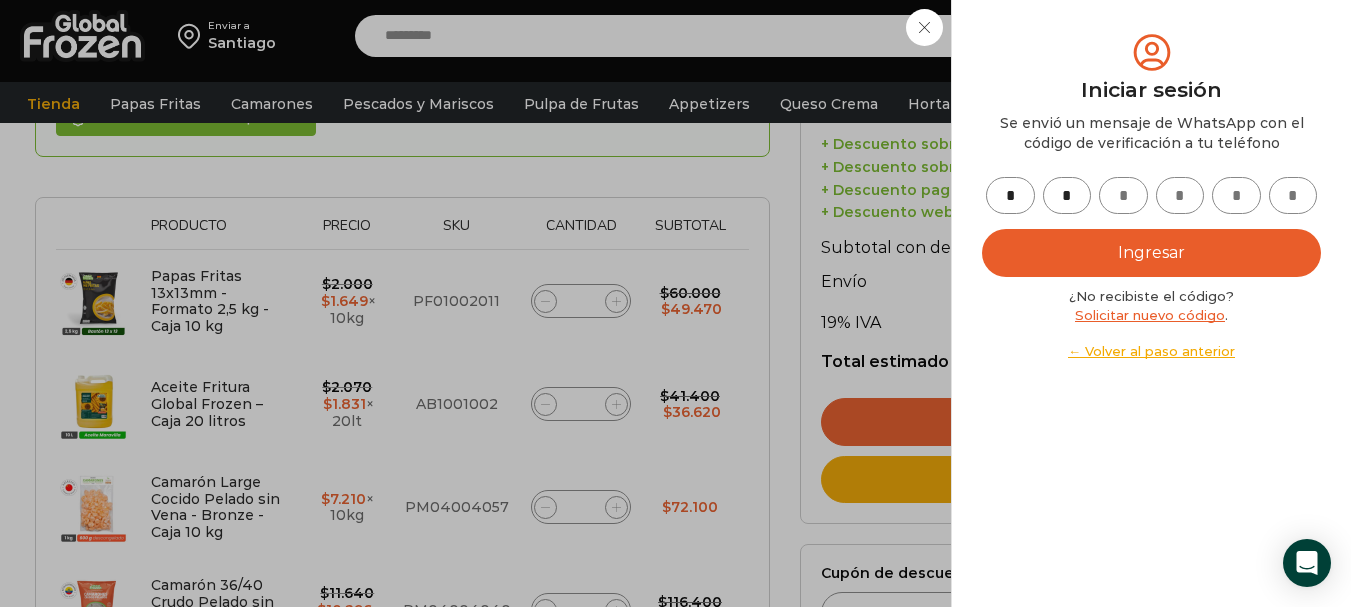 type on "*" 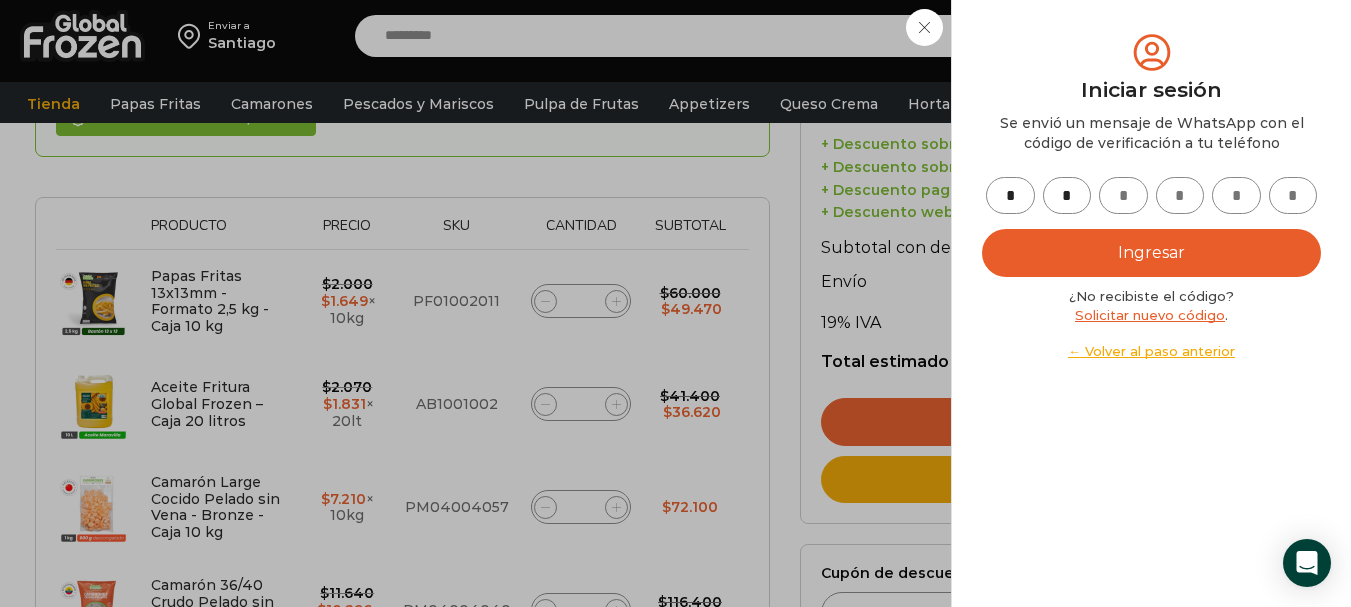 type 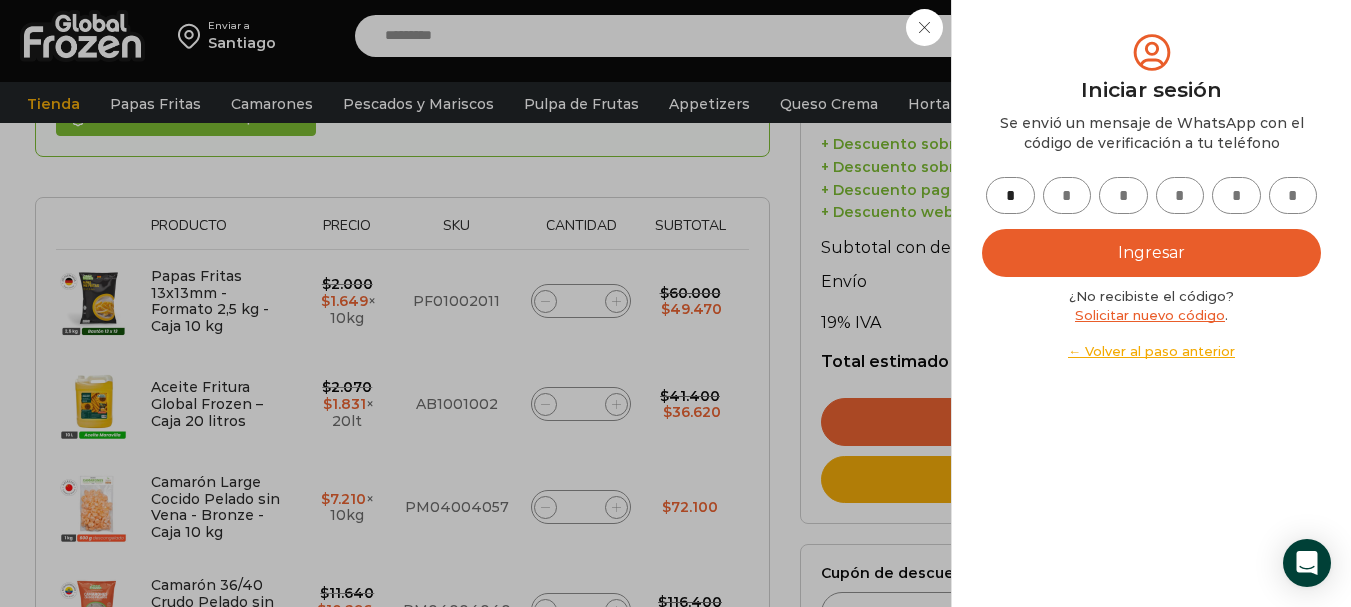 type 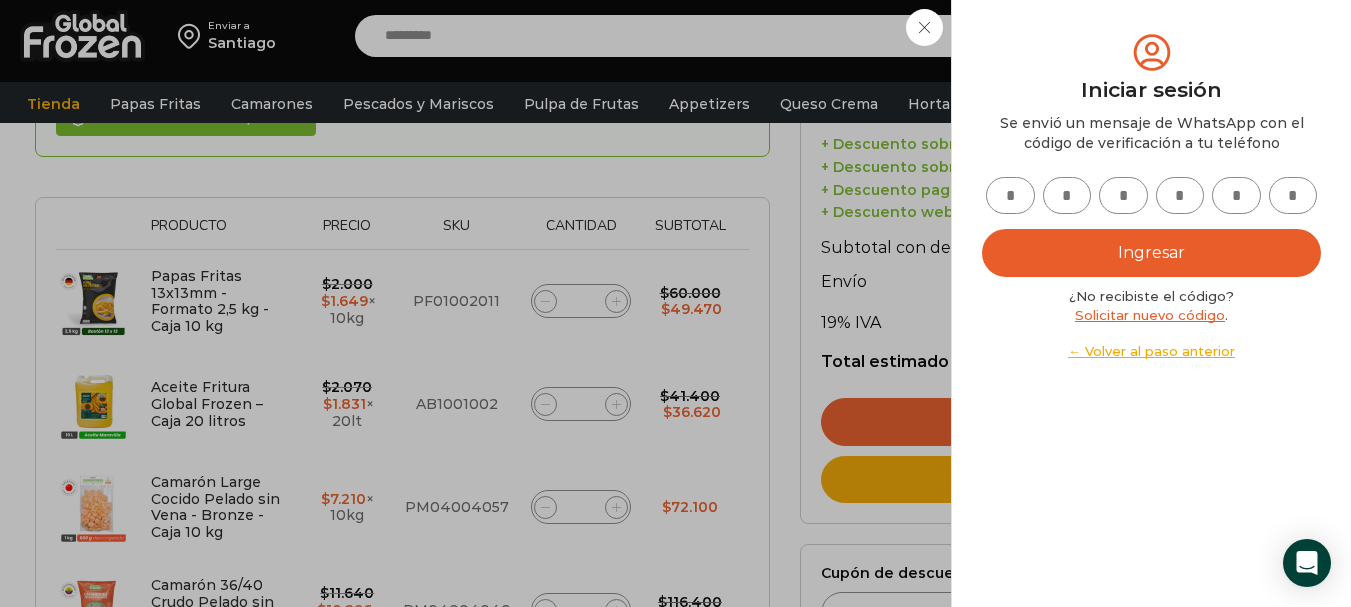 type on "*" 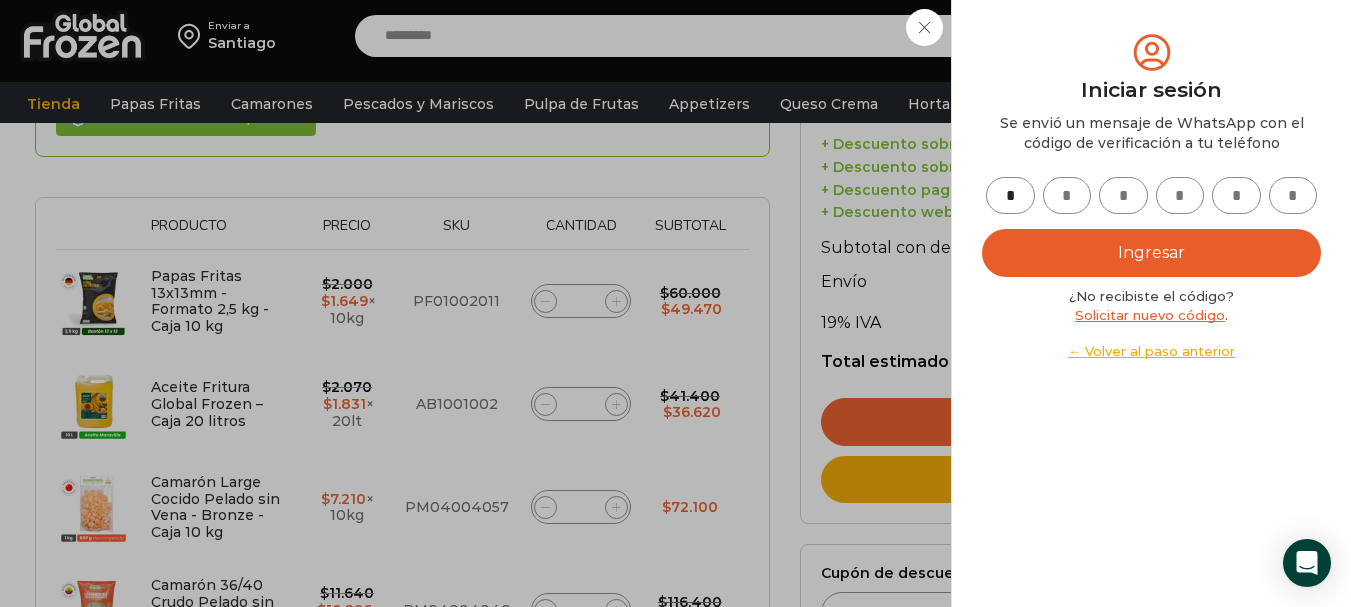 type on "*" 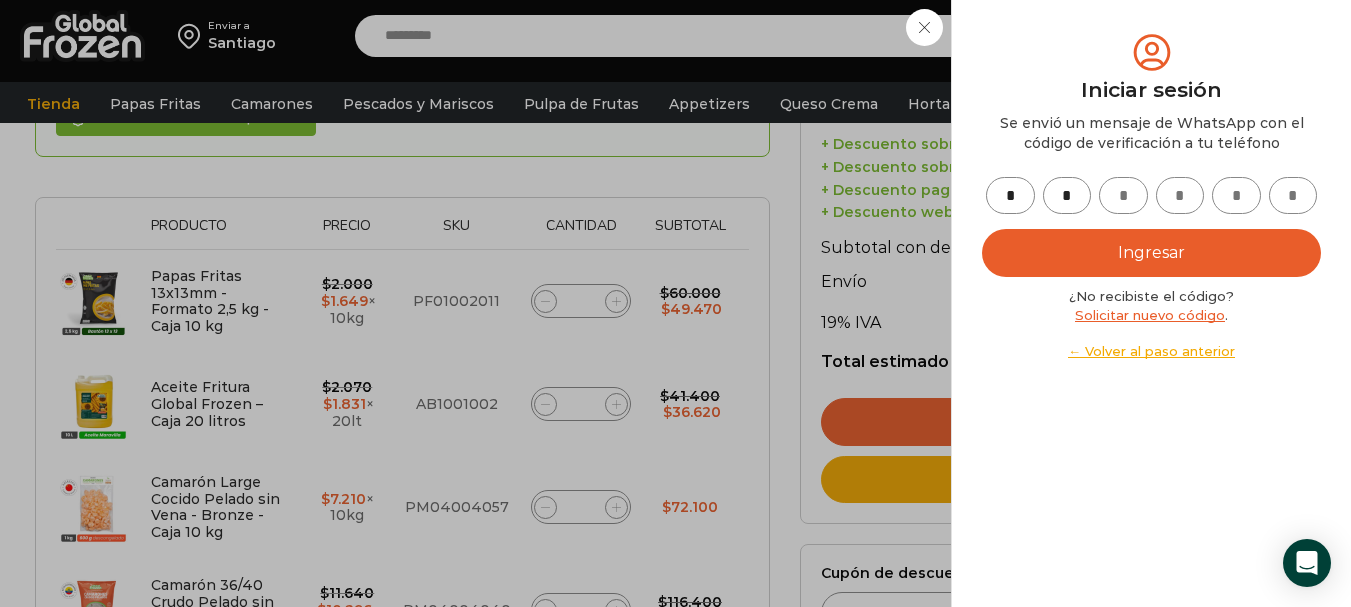 type on "*" 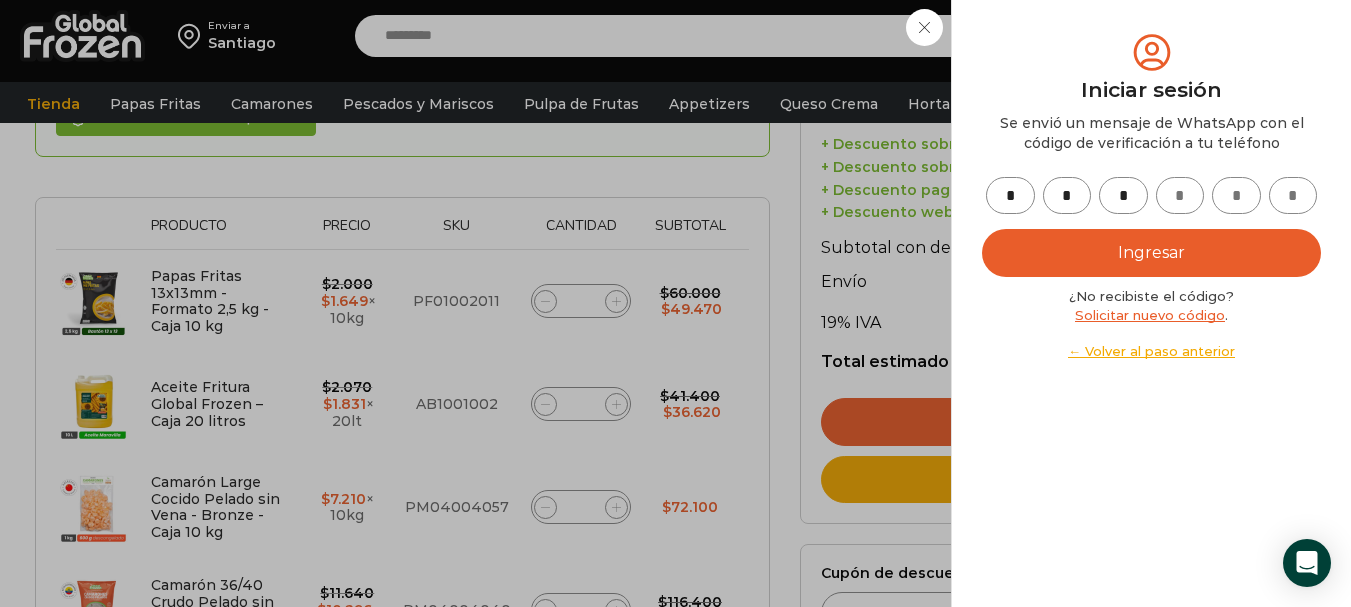 type on "*" 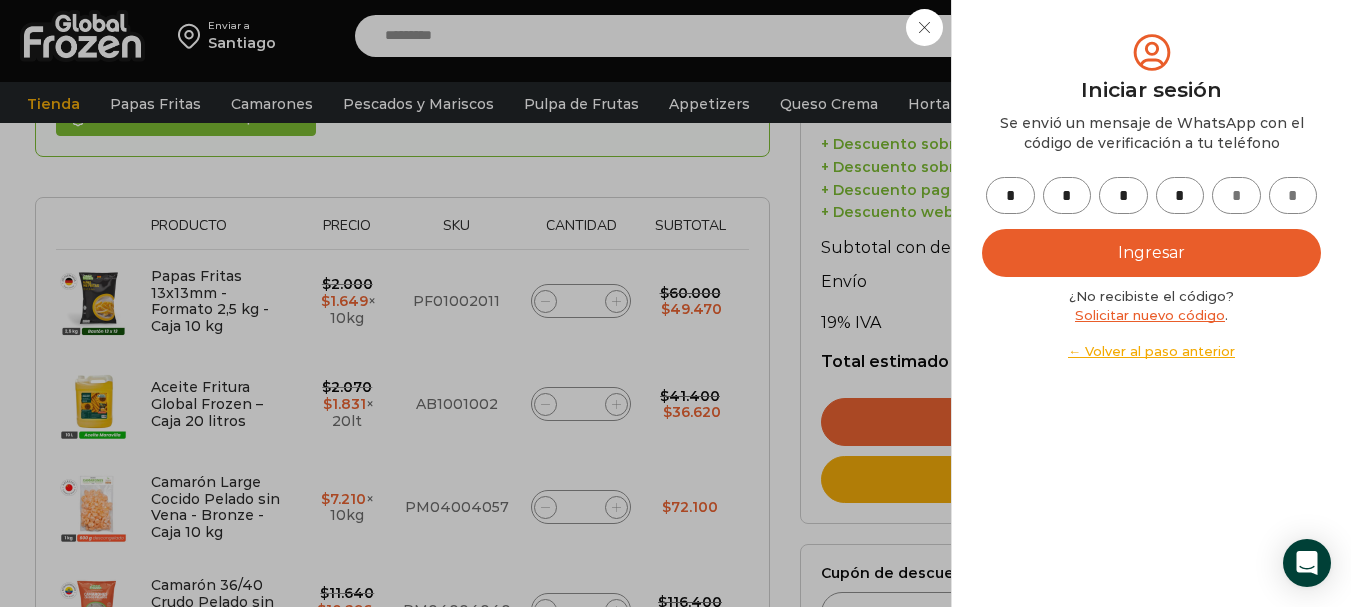 type on "*" 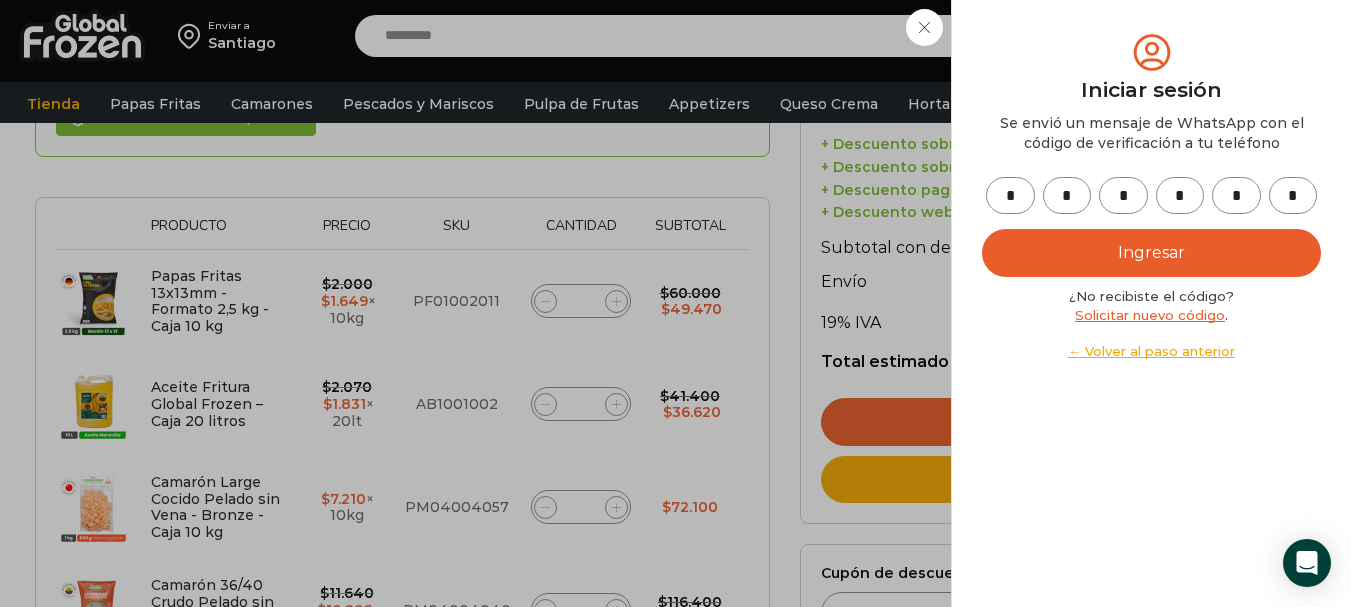 type on "*" 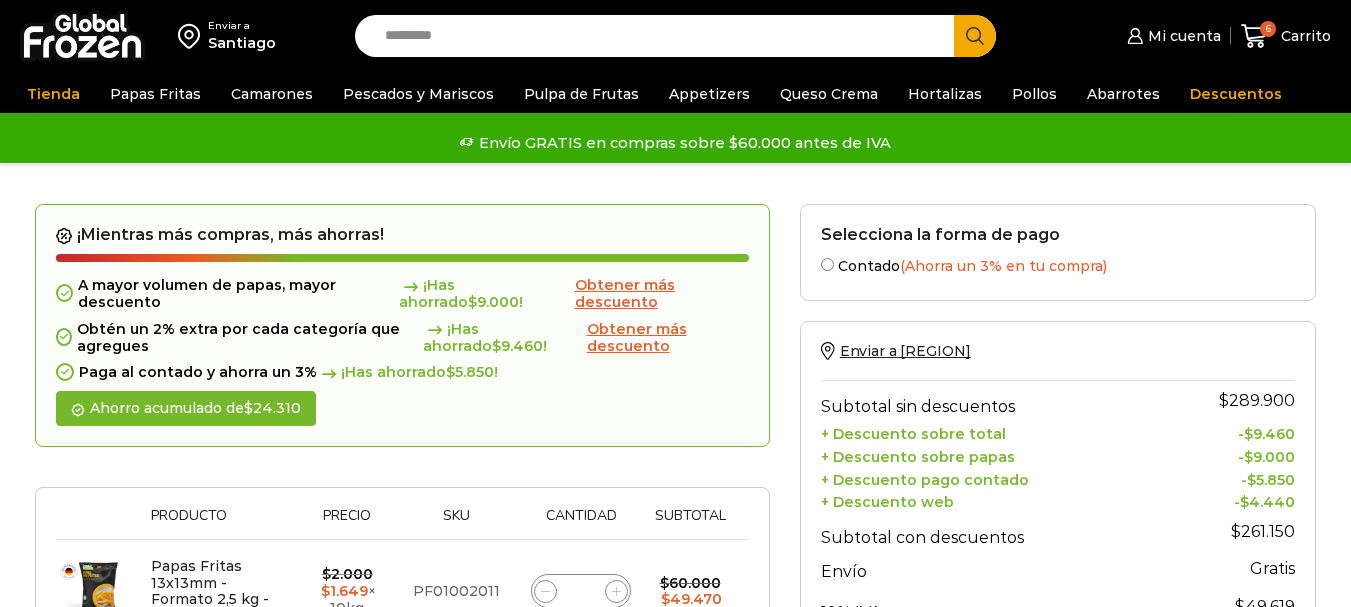 scroll, scrollTop: 290, scrollLeft: 0, axis: vertical 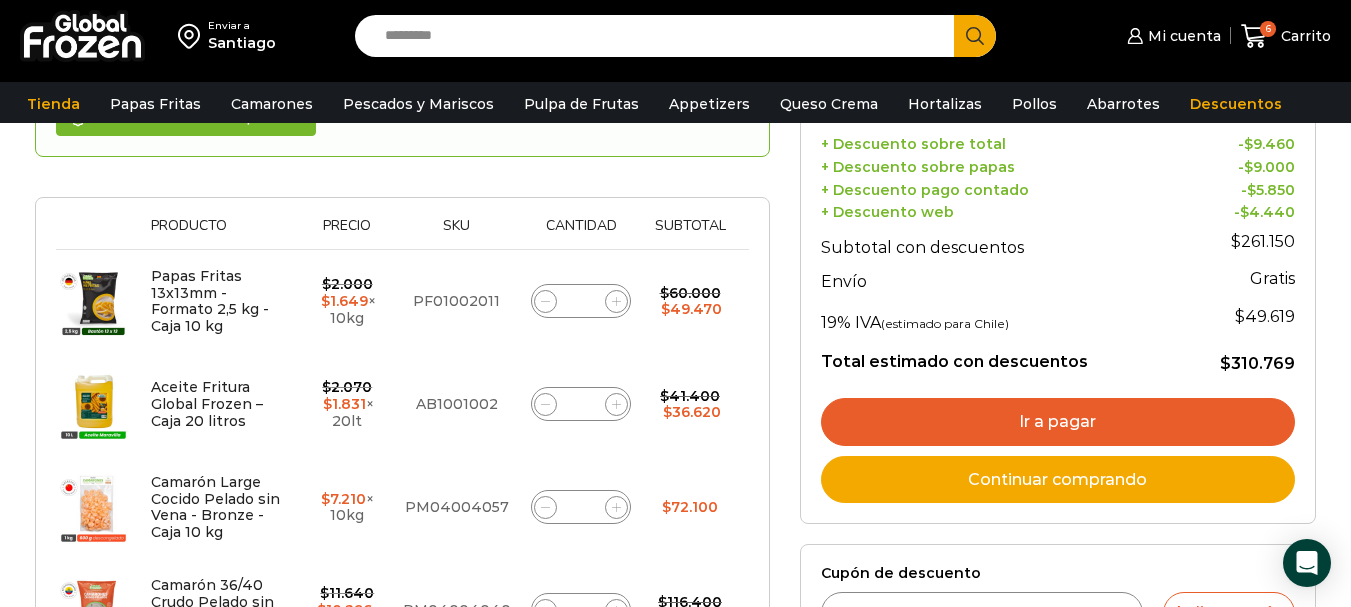 click on "Ir a pagar" at bounding box center (1058, 422) 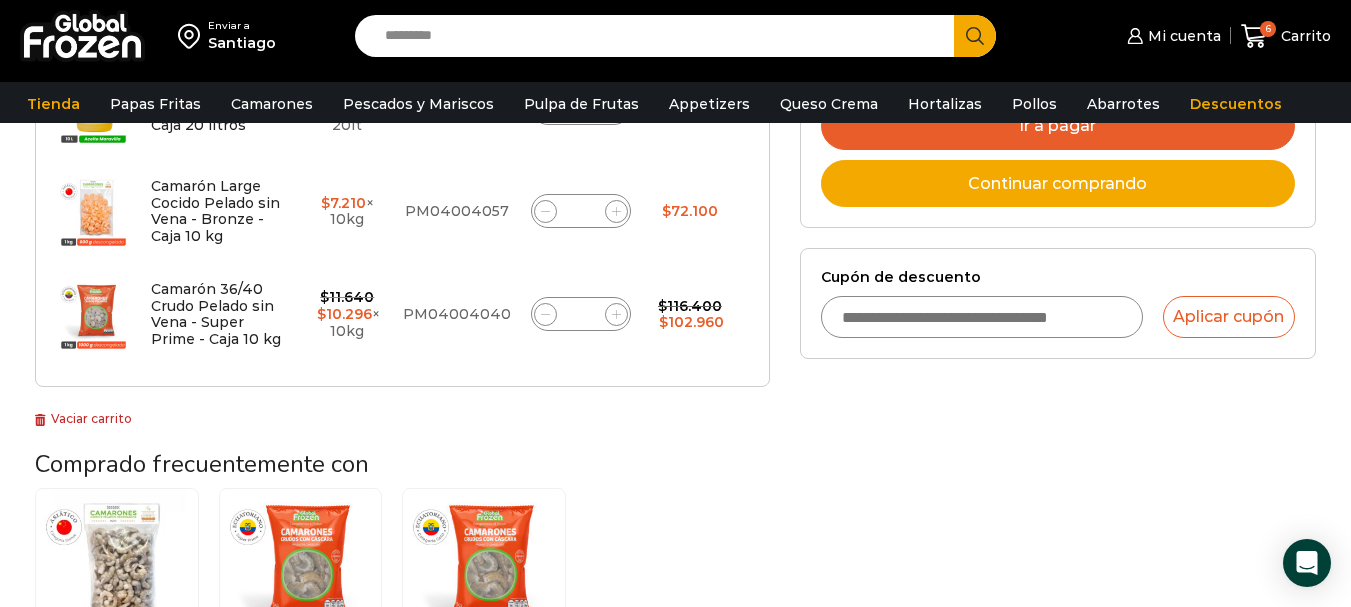 scroll, scrollTop: 700, scrollLeft: 0, axis: vertical 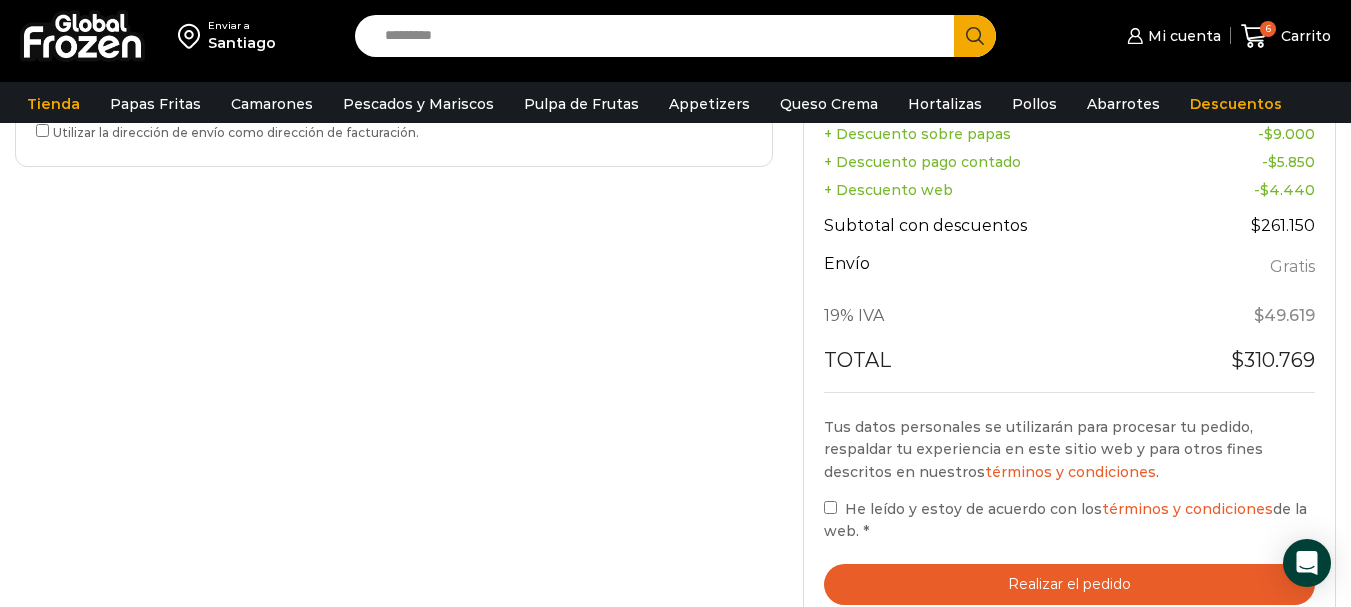 click on "Realizar el pedido" at bounding box center (1069, 584) 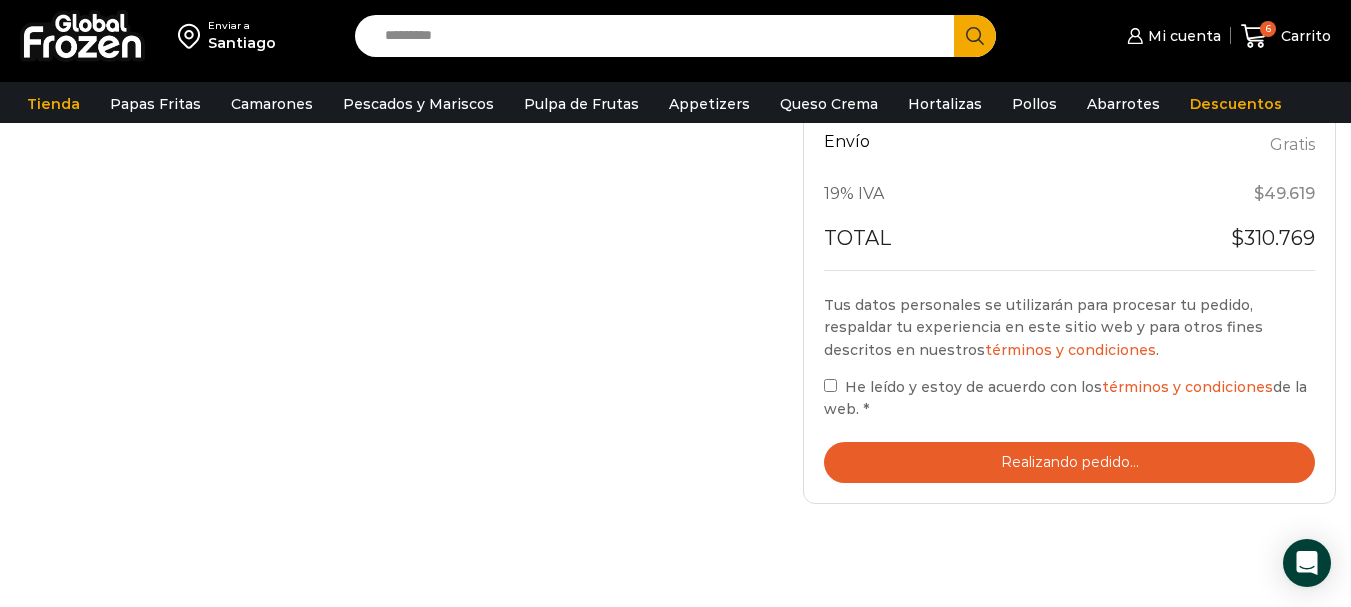 scroll, scrollTop: 1000, scrollLeft: 0, axis: vertical 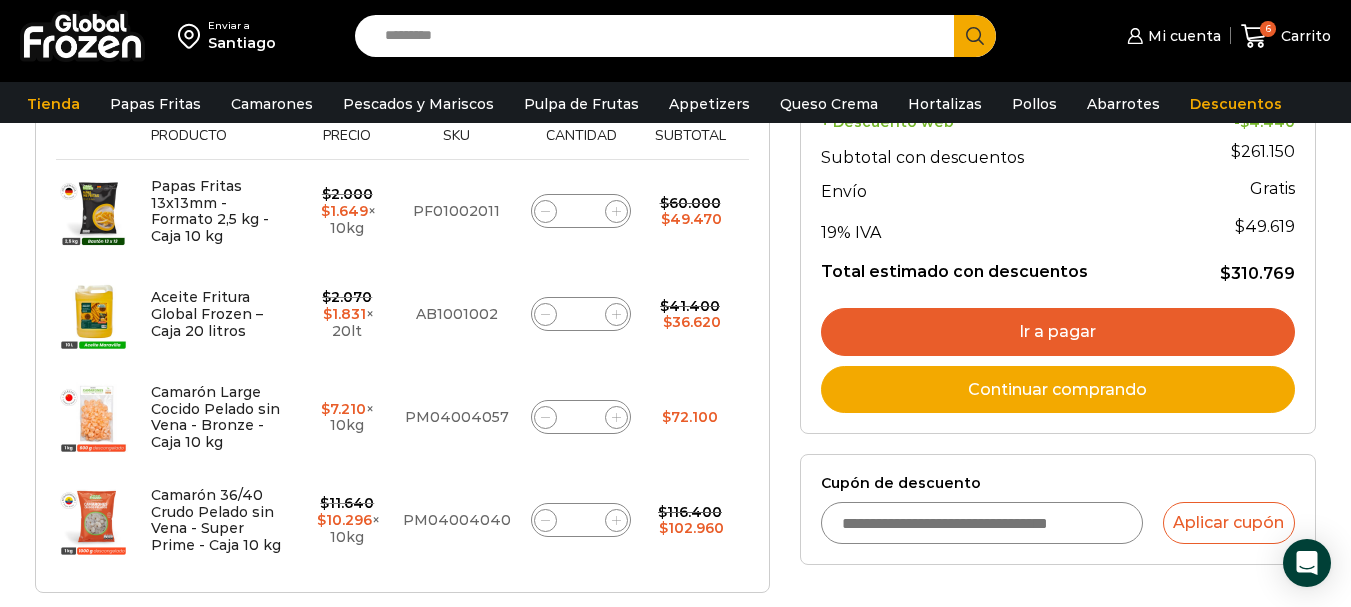 click on "Ir a pagar" at bounding box center (1058, 332) 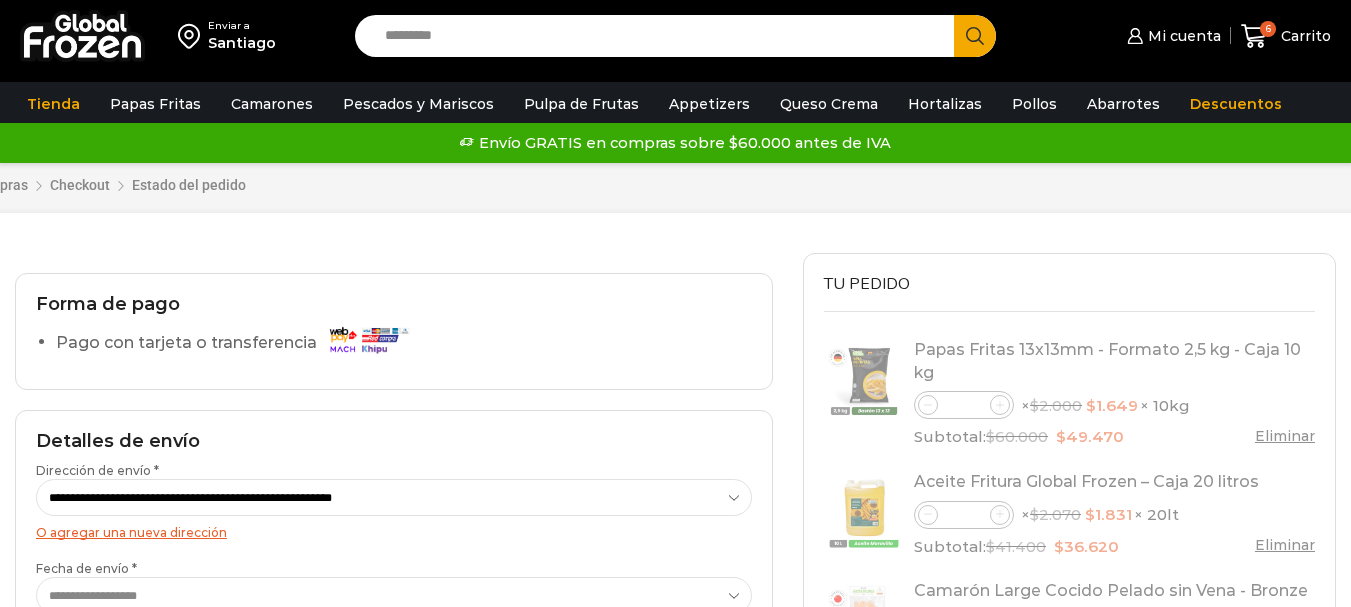 scroll, scrollTop: 0, scrollLeft: 0, axis: both 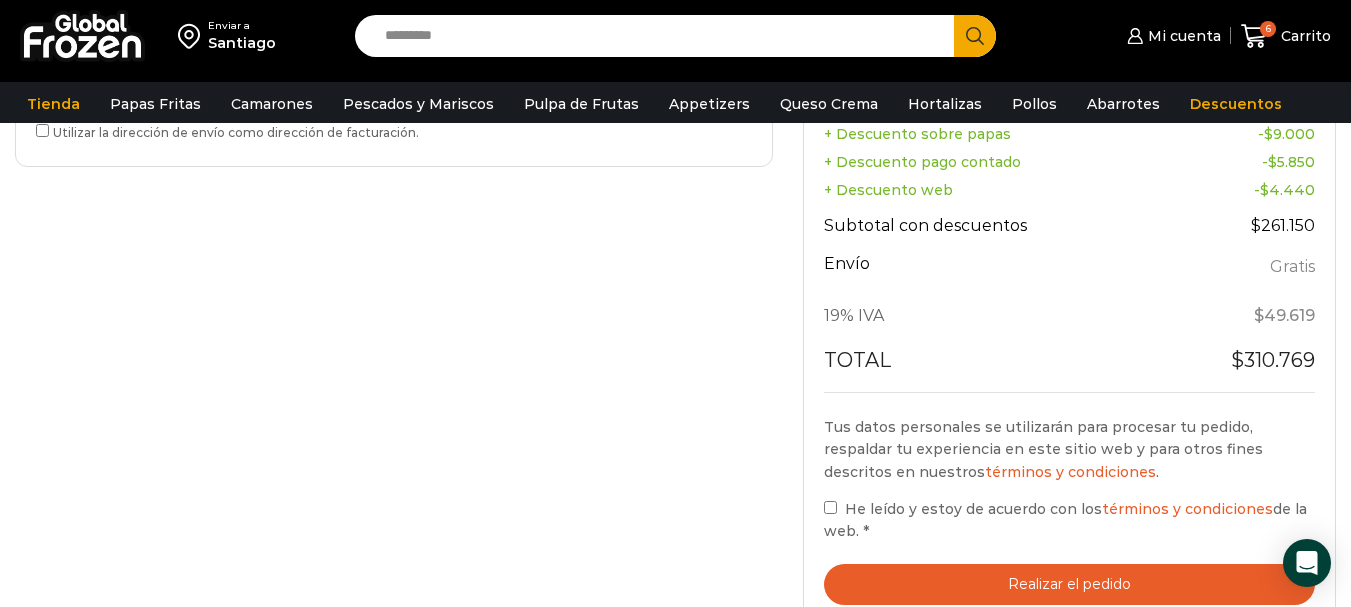 click on "Realizar el pedido" at bounding box center (1069, 584) 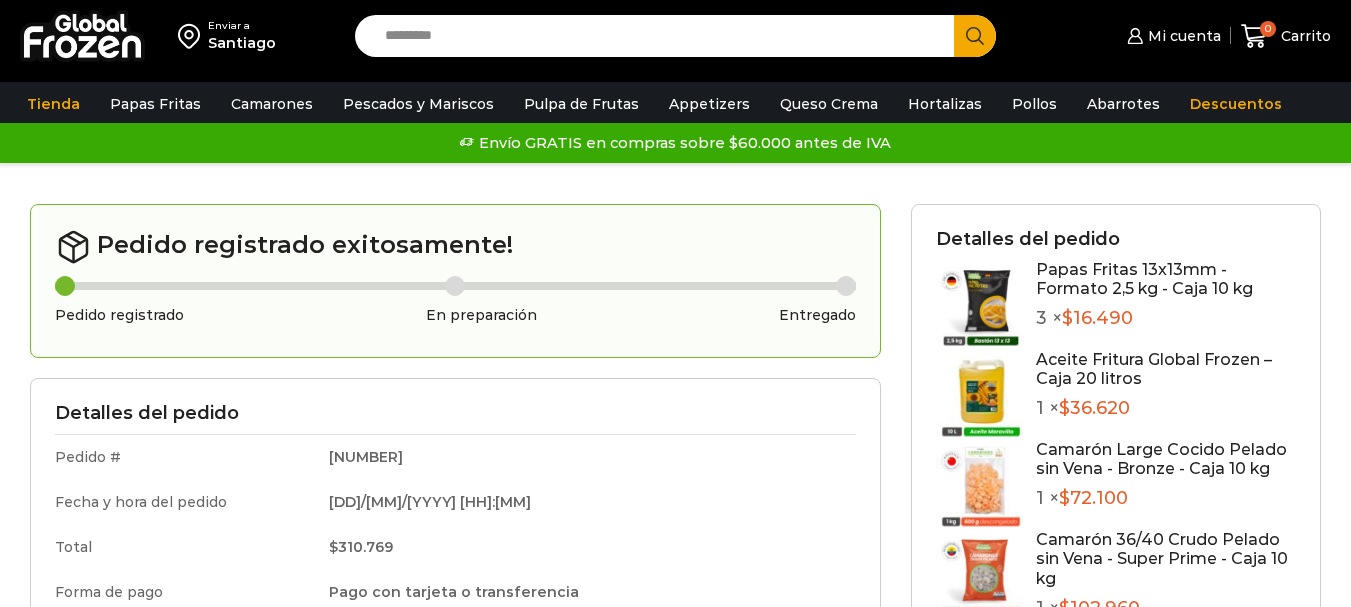 scroll, scrollTop: 0, scrollLeft: 0, axis: both 